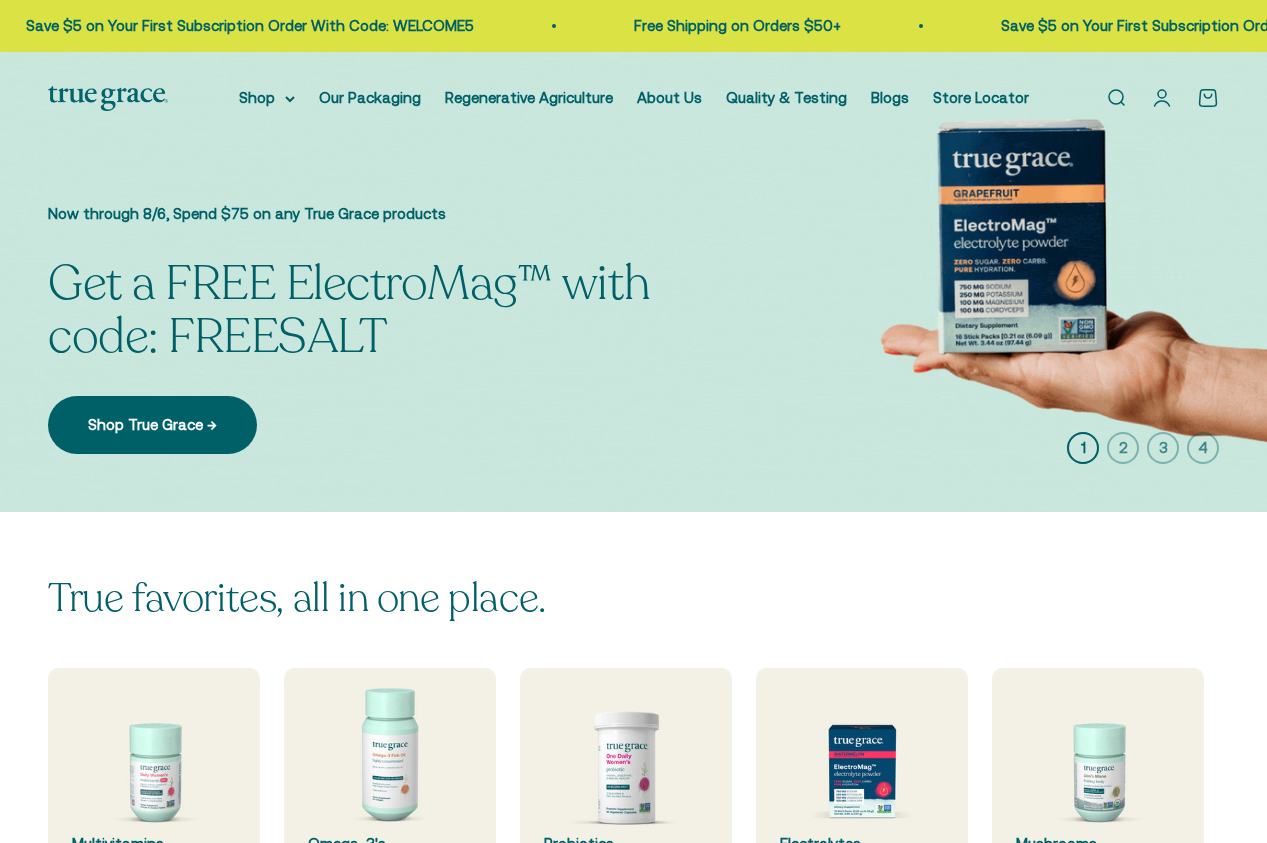 scroll, scrollTop: 0, scrollLeft: 0, axis: both 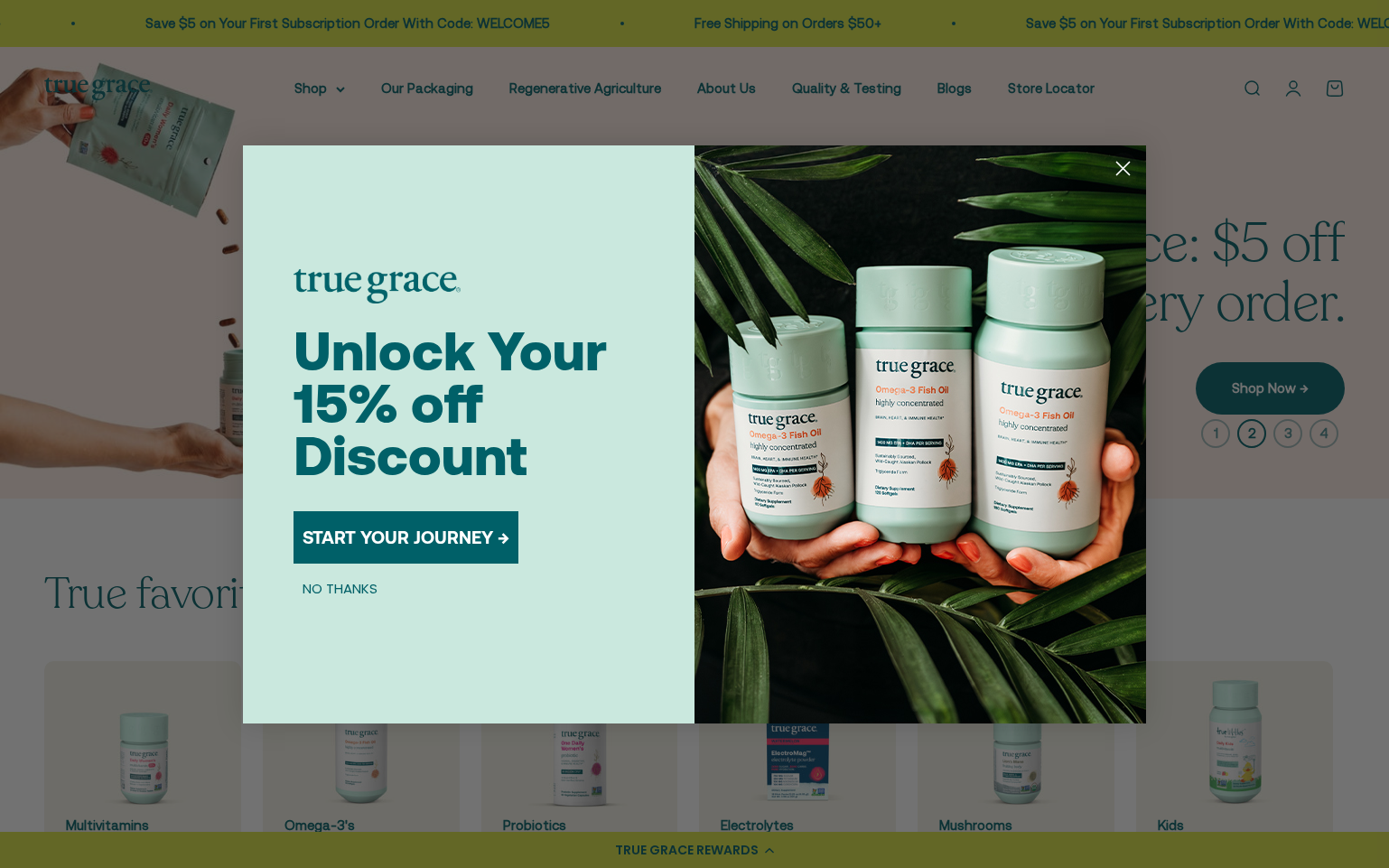 click 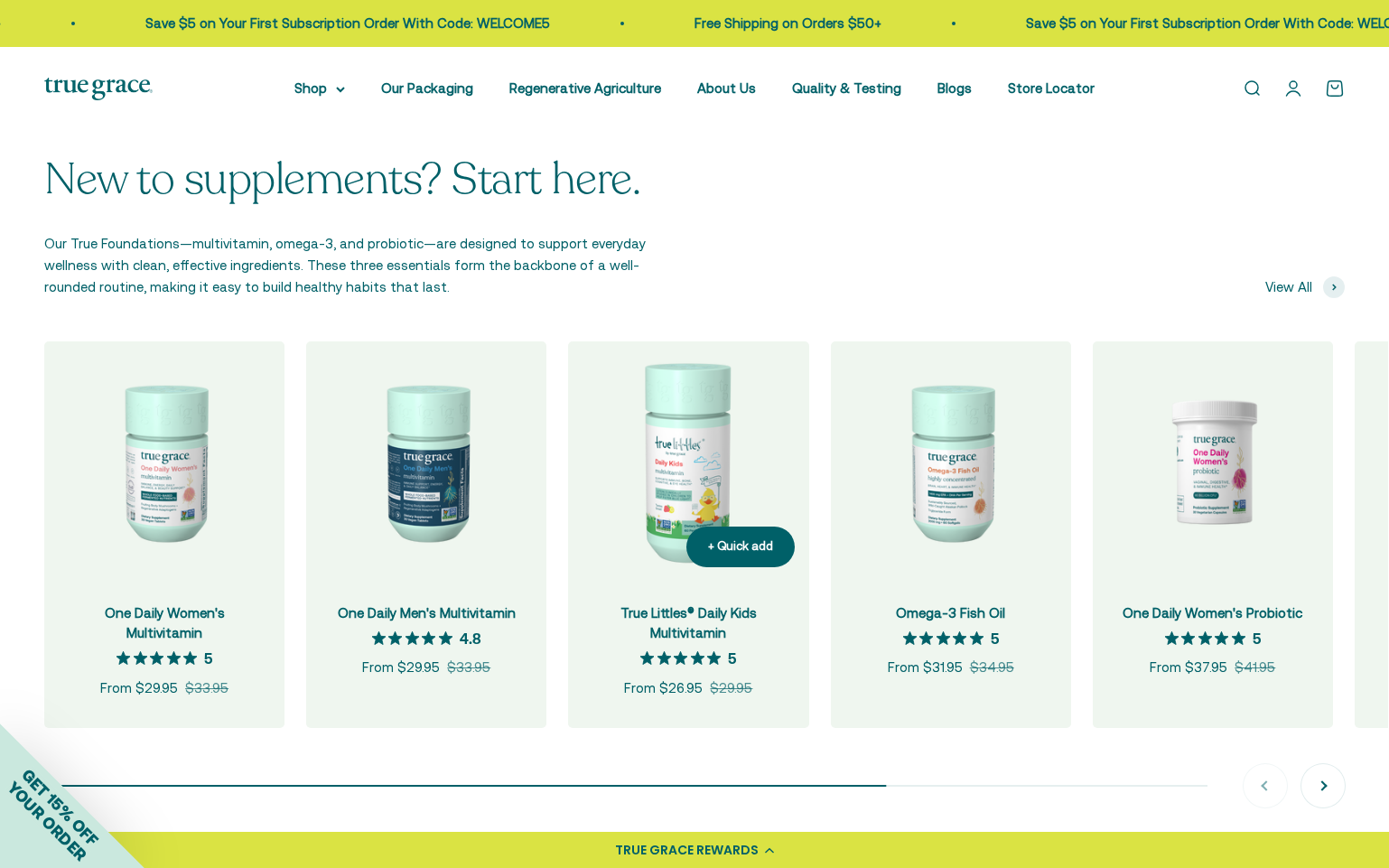 scroll, scrollTop: 1684, scrollLeft: 0, axis: vertical 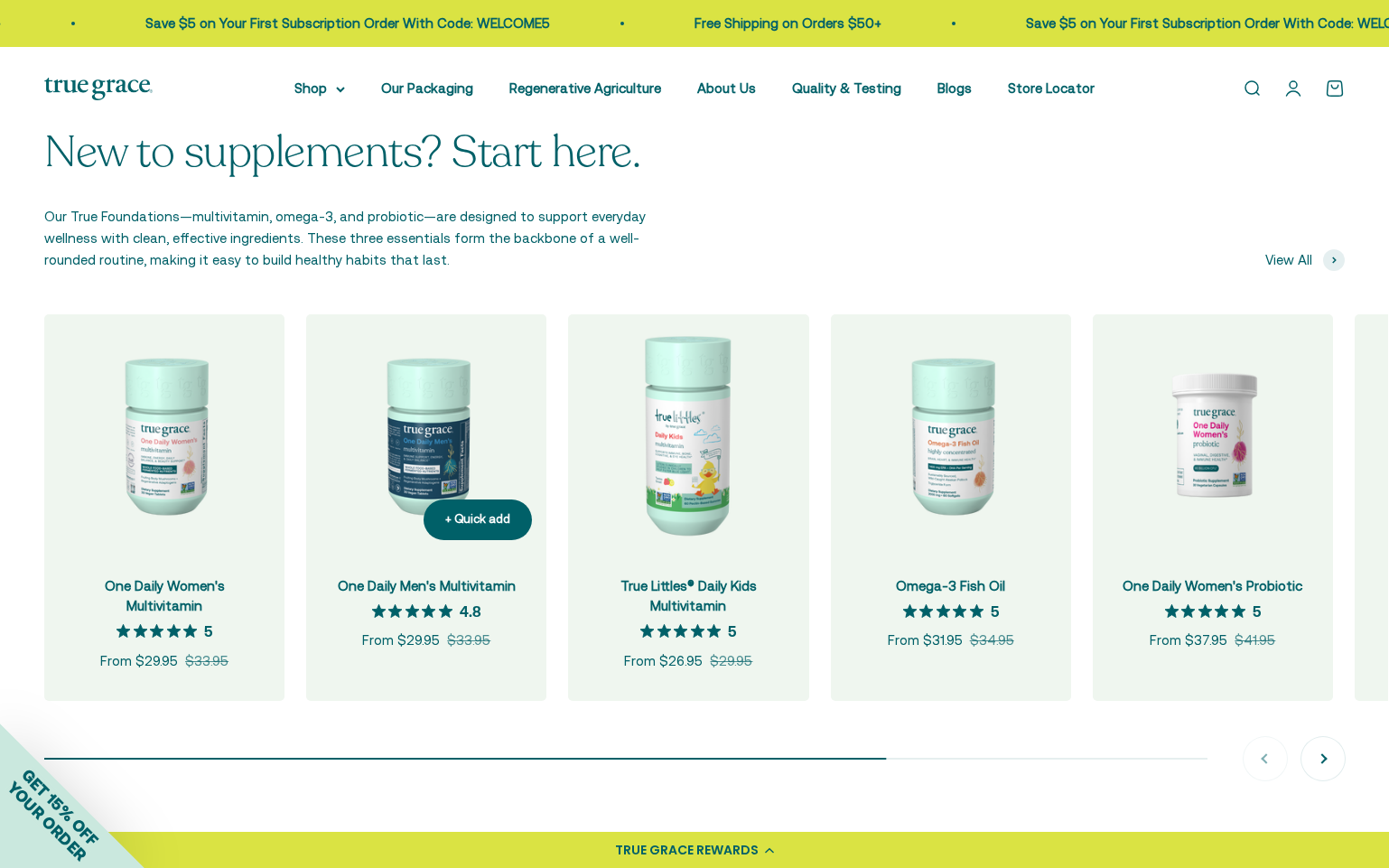 click at bounding box center (426, 434) 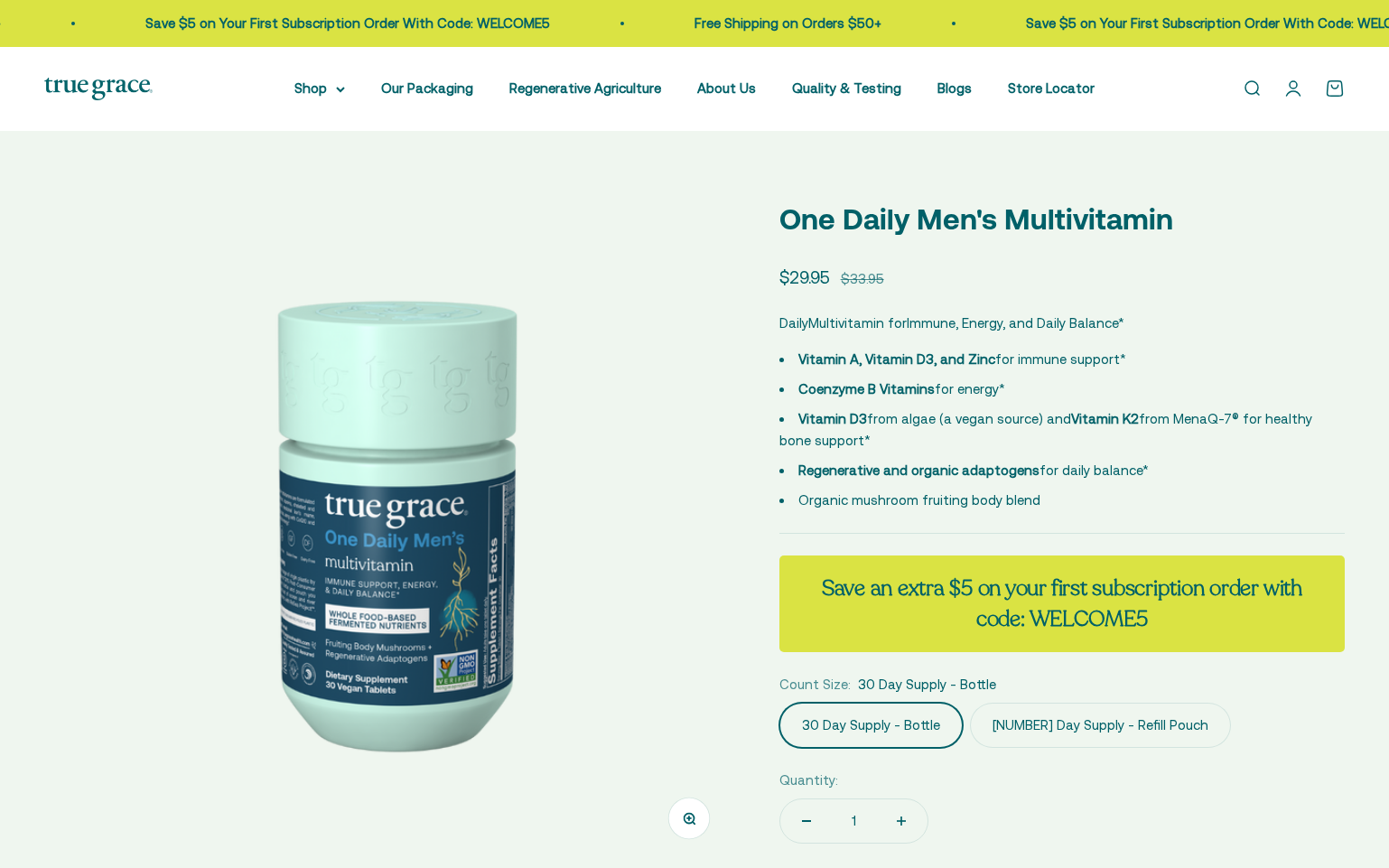 scroll, scrollTop: 0, scrollLeft: 0, axis: both 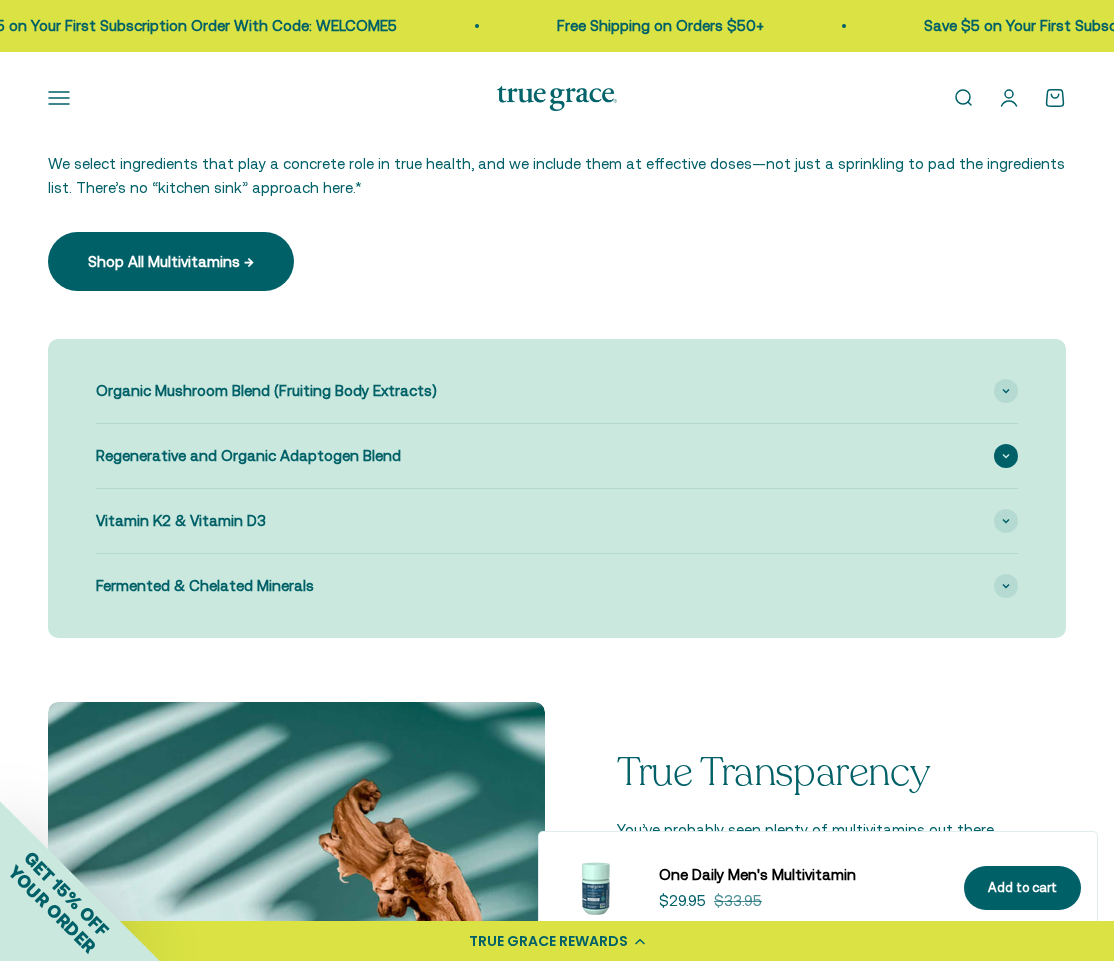 click on "Regenerative and Organic Adaptogen Blend" at bounding box center (248, 456) 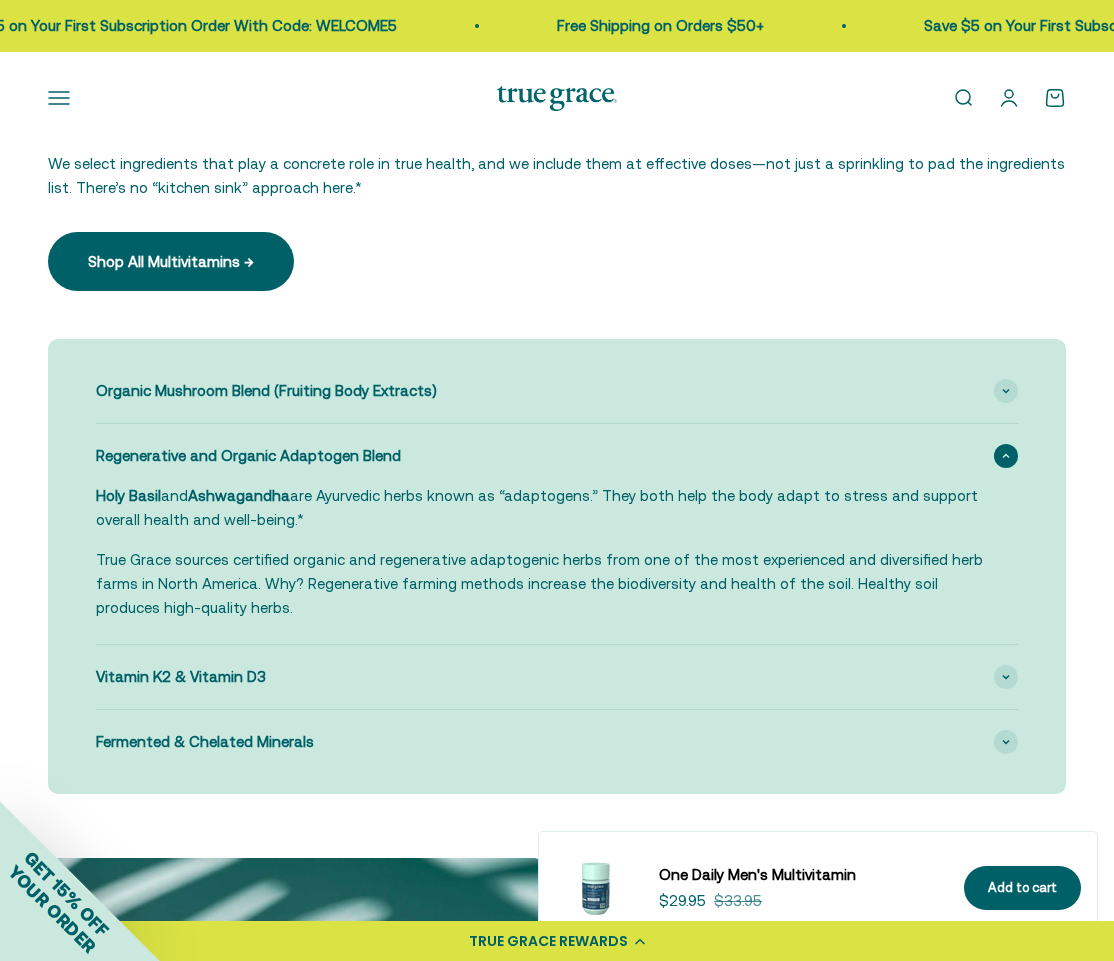 click on "Regenerative and Organic Adaptogen Blend" at bounding box center (248, 456) 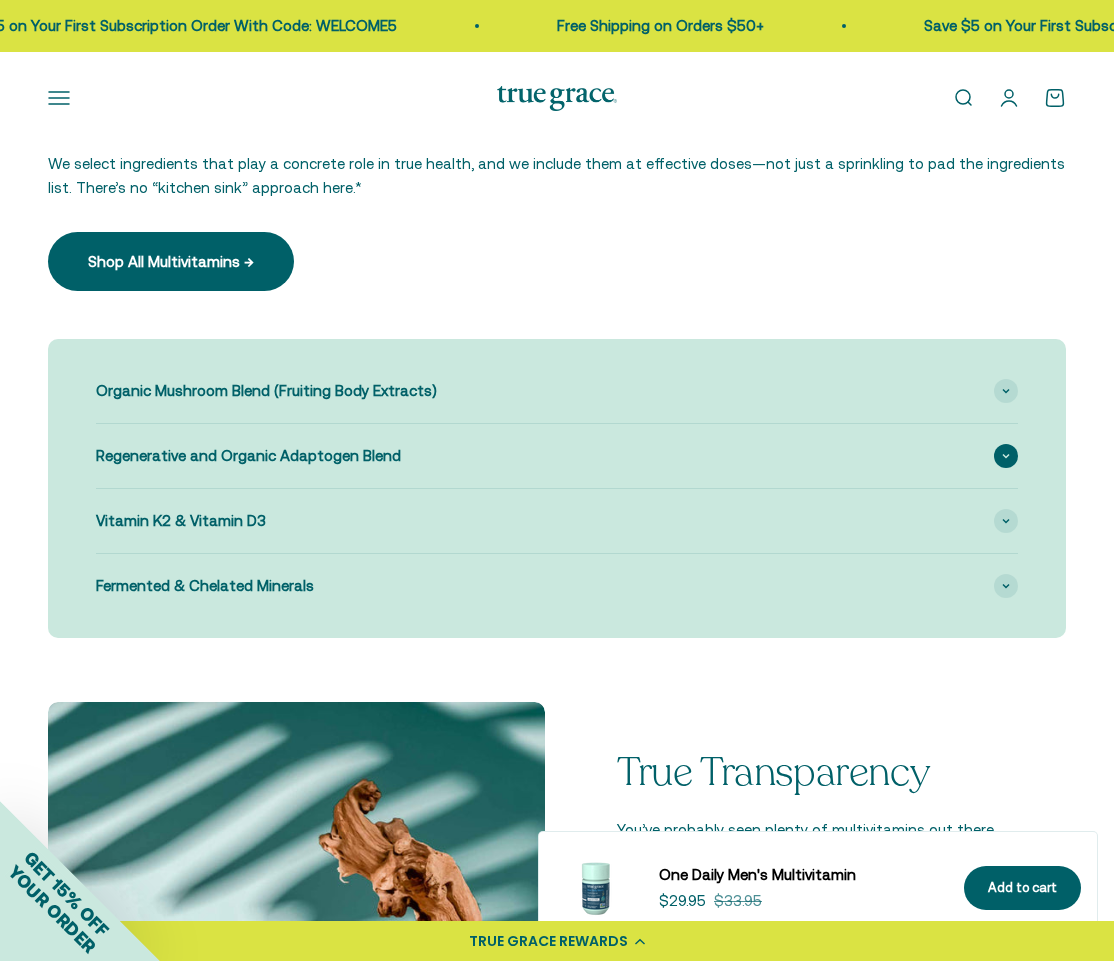 click on "Regenerative and Organic Adaptogen Blend" at bounding box center (248, 456) 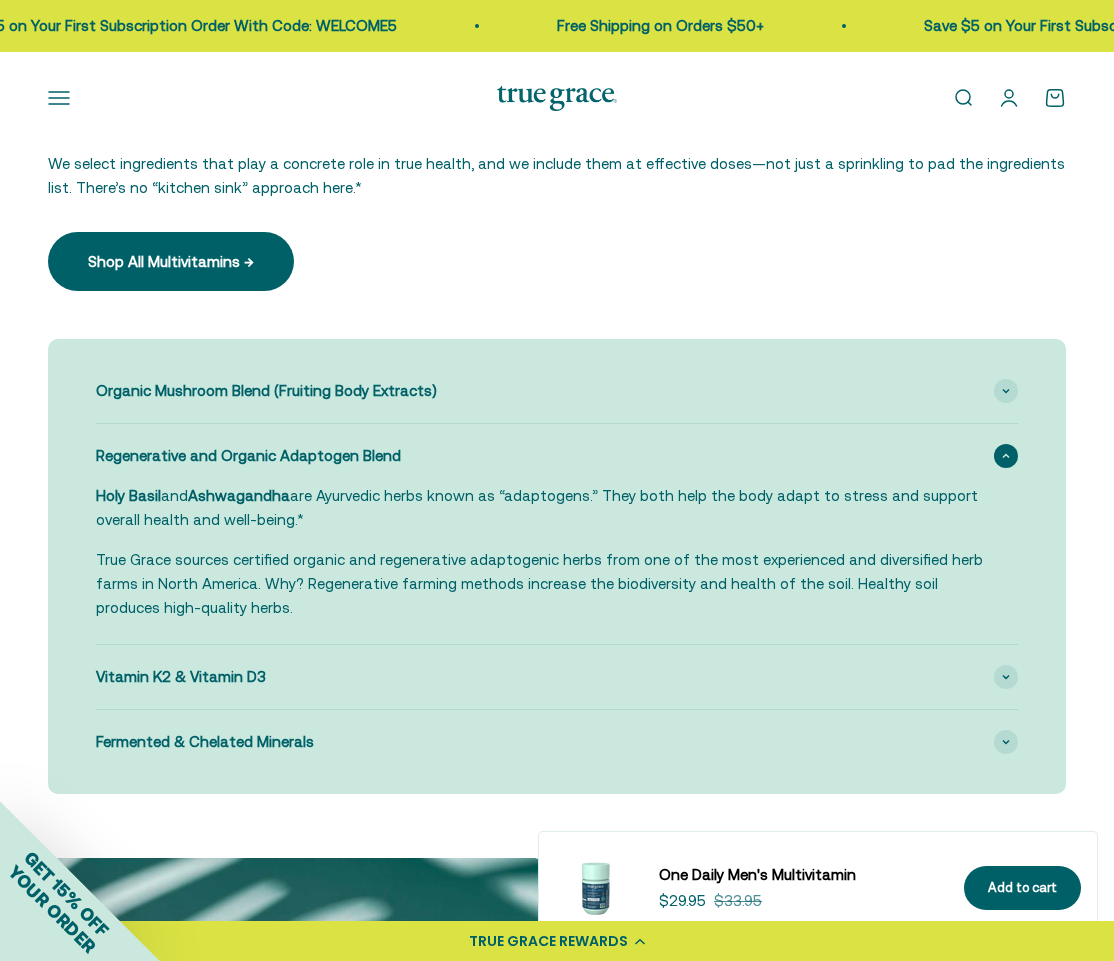 click on "Regenerative and Organic Adaptogen Blend" at bounding box center (248, 456) 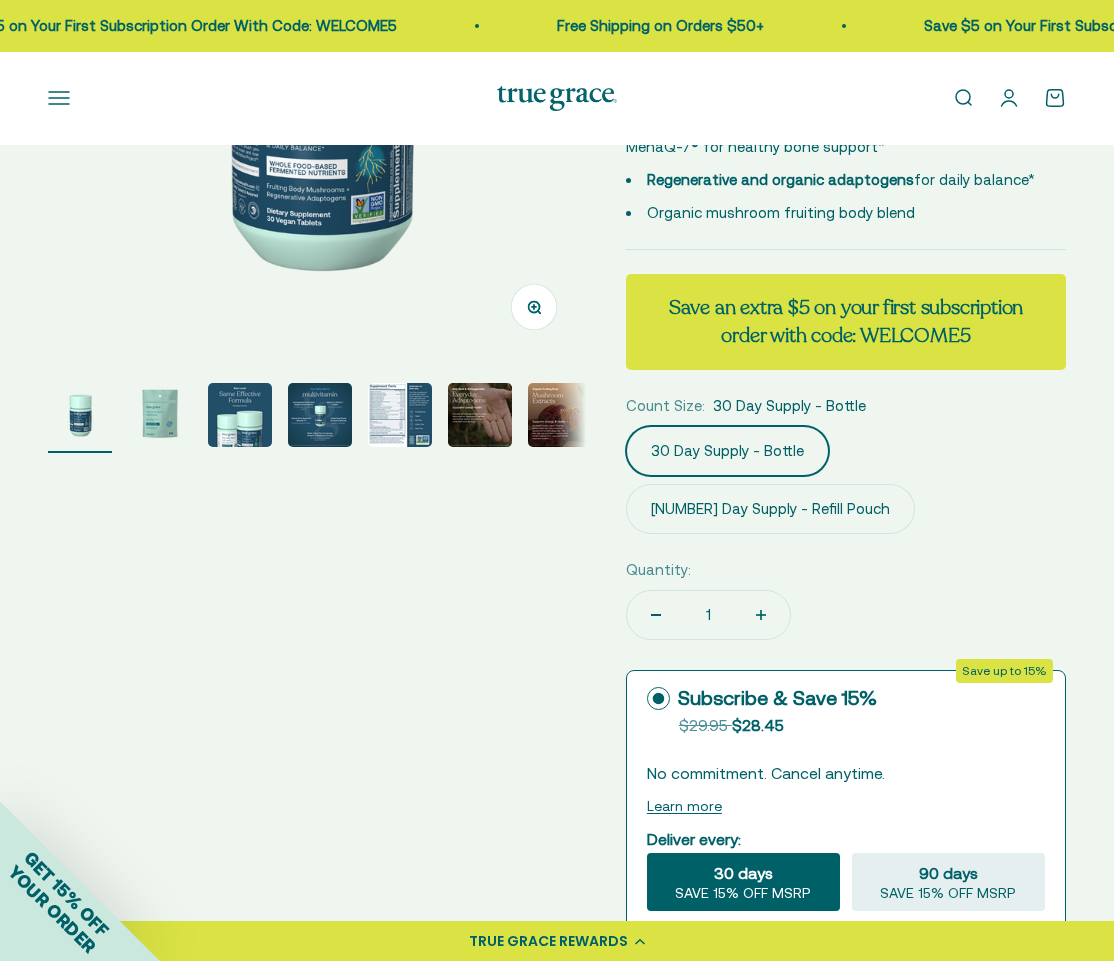 scroll, scrollTop: 0, scrollLeft: 0, axis: both 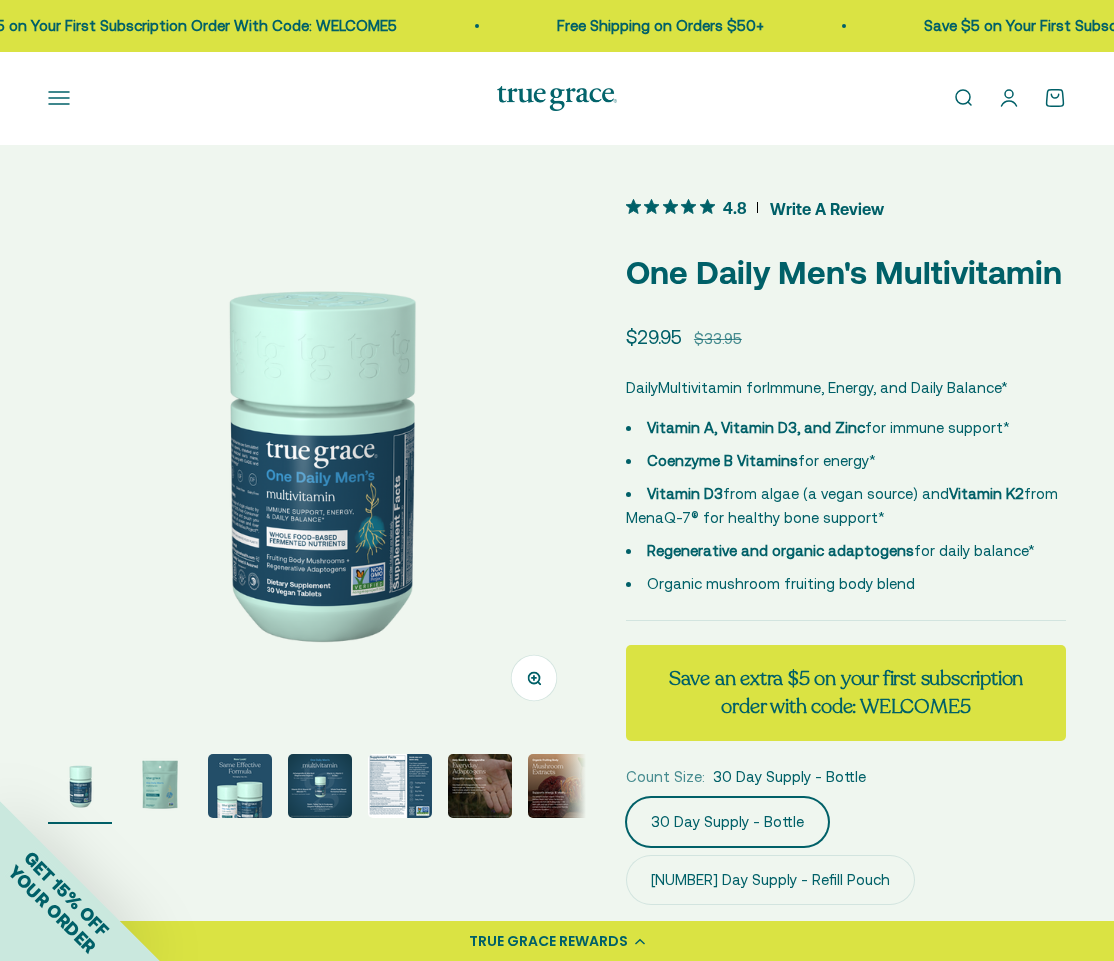 click at bounding box center (557, 98) 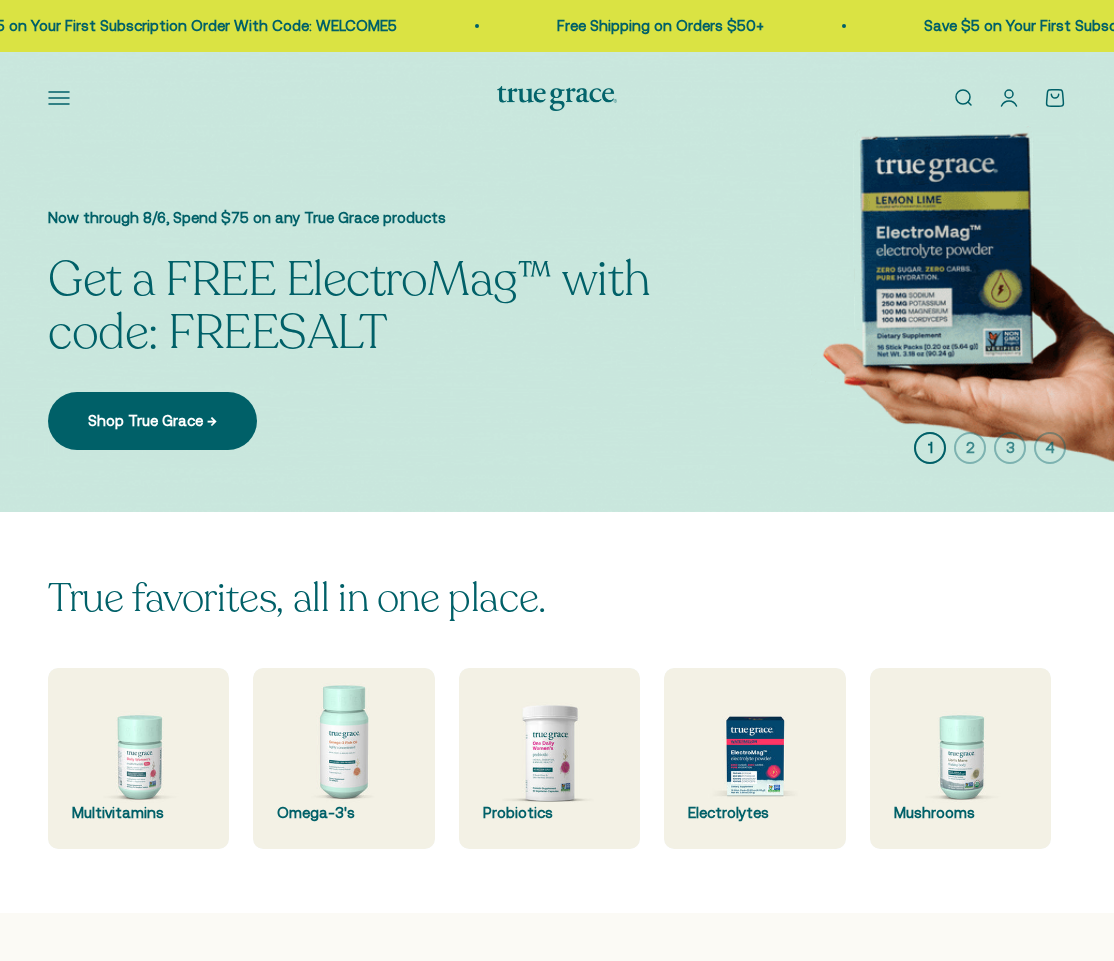 scroll, scrollTop: 0, scrollLeft: 0, axis: both 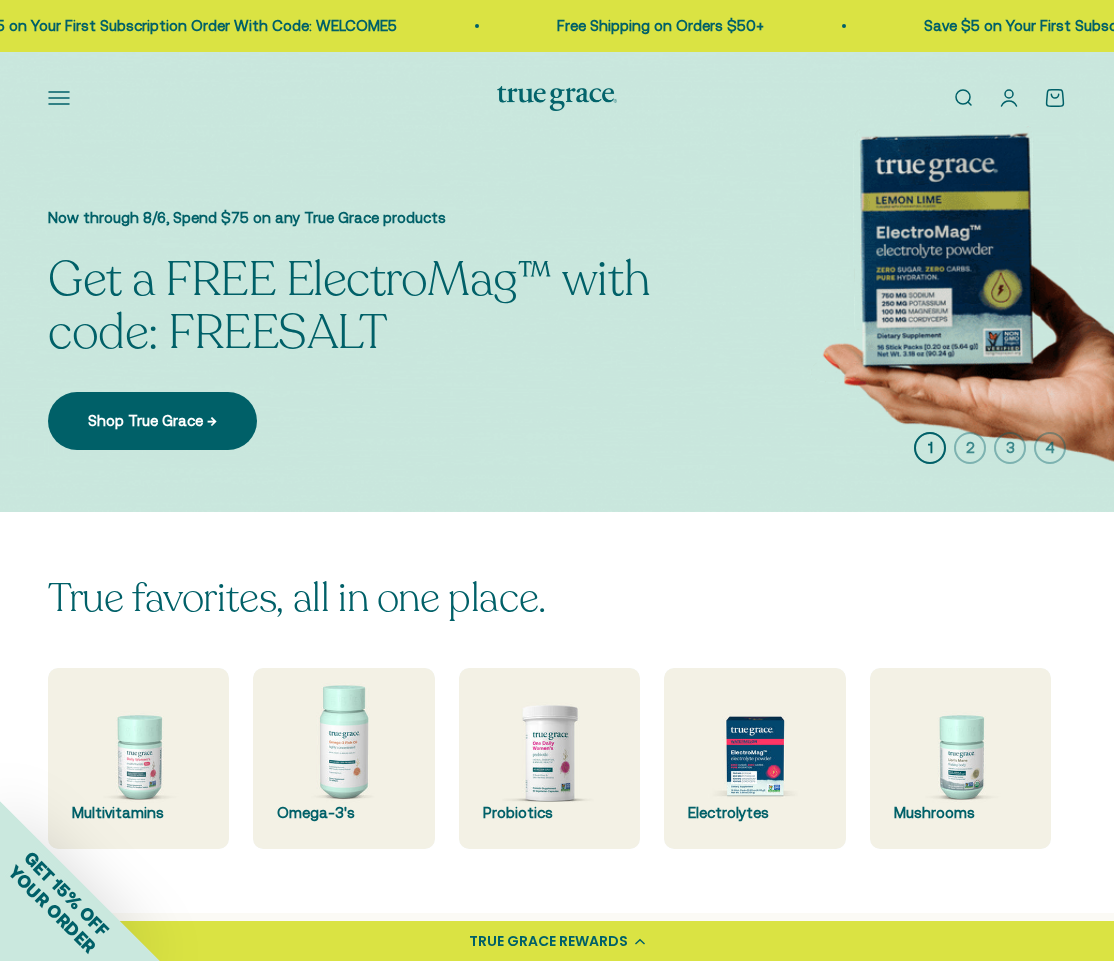 click 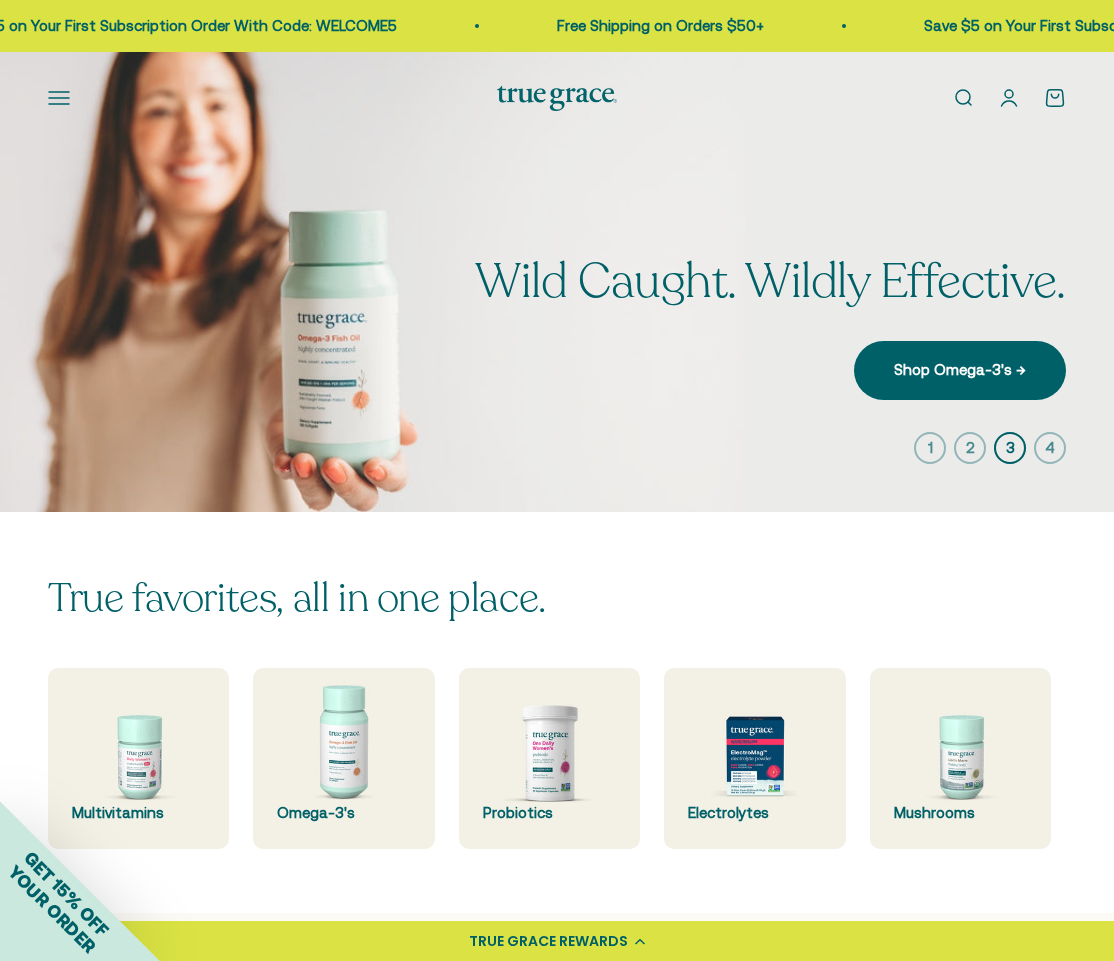 click 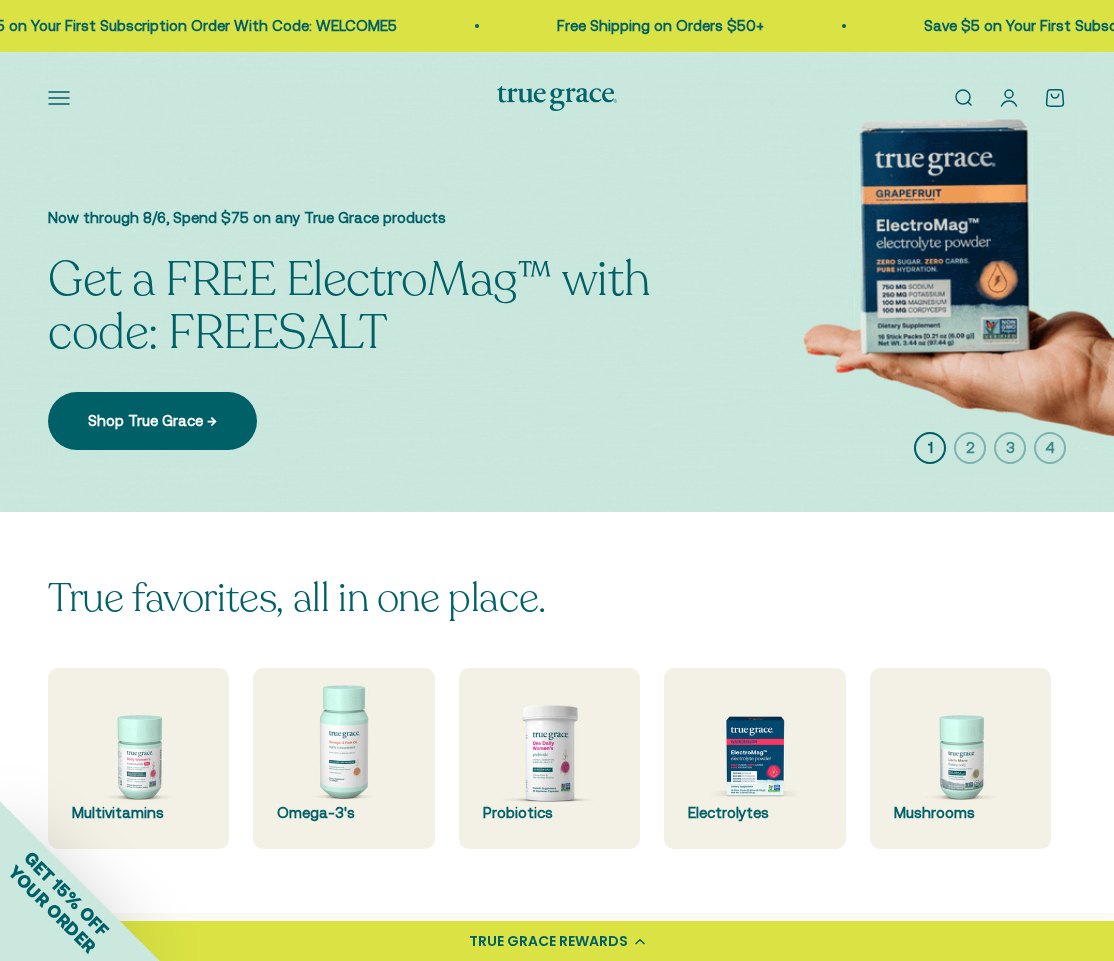 click 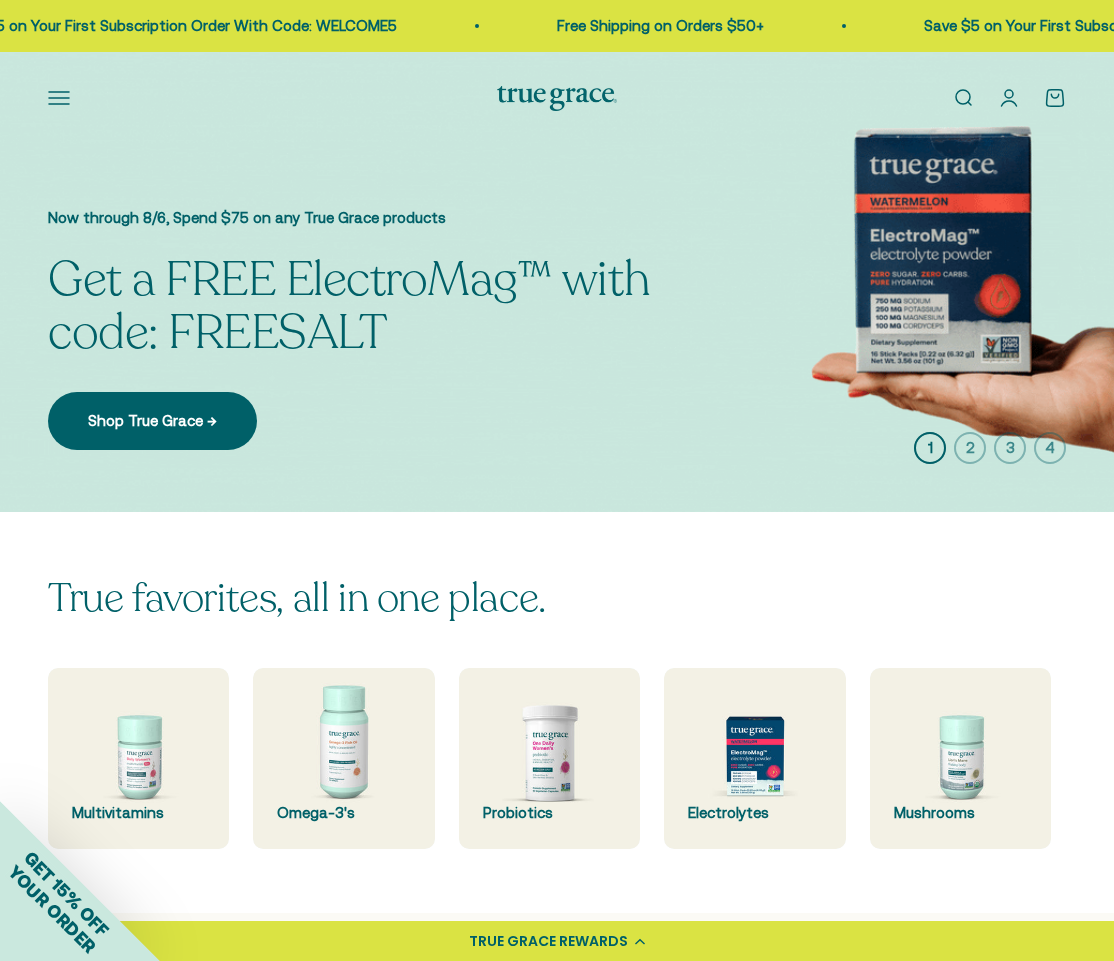 click 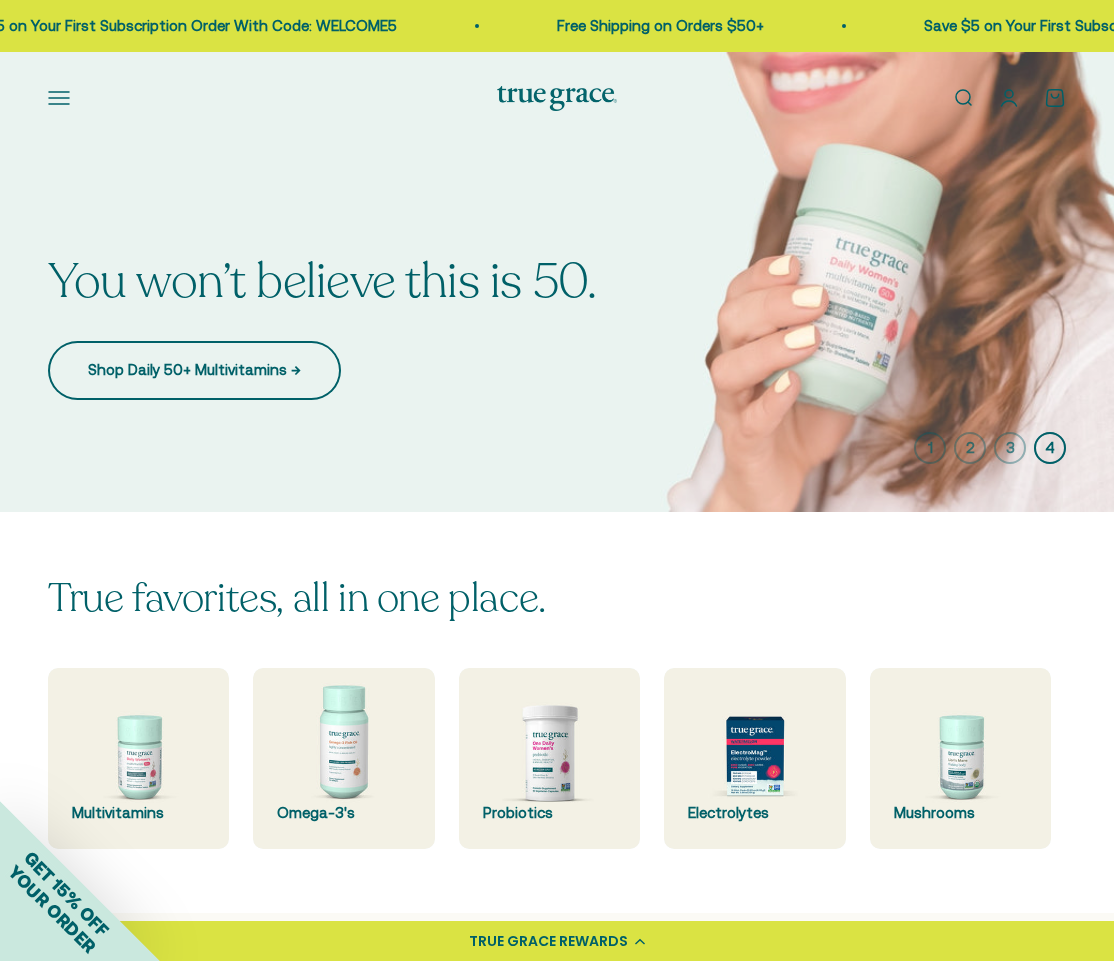 click on "Shop Daily 50+ Multivitamins →" at bounding box center [194, 370] 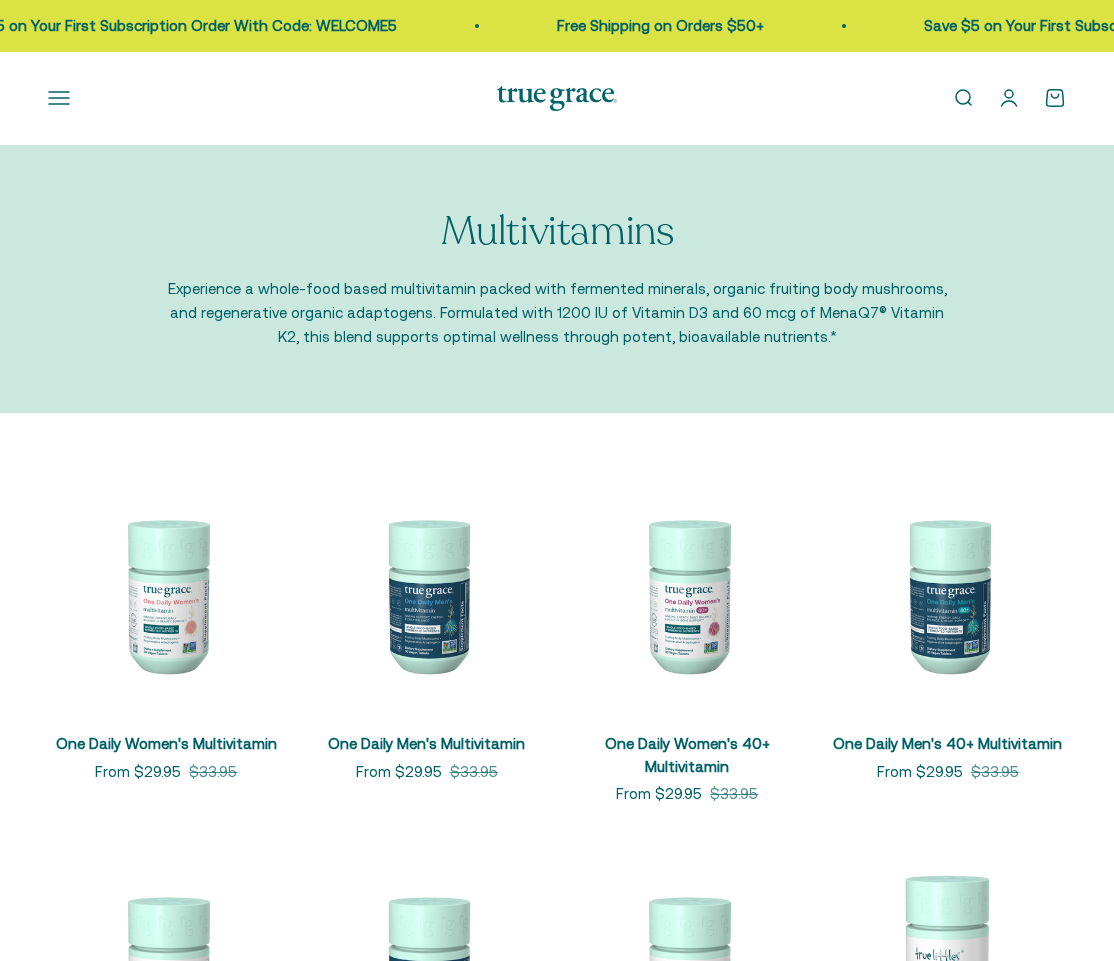 scroll, scrollTop: 0, scrollLeft: 0, axis: both 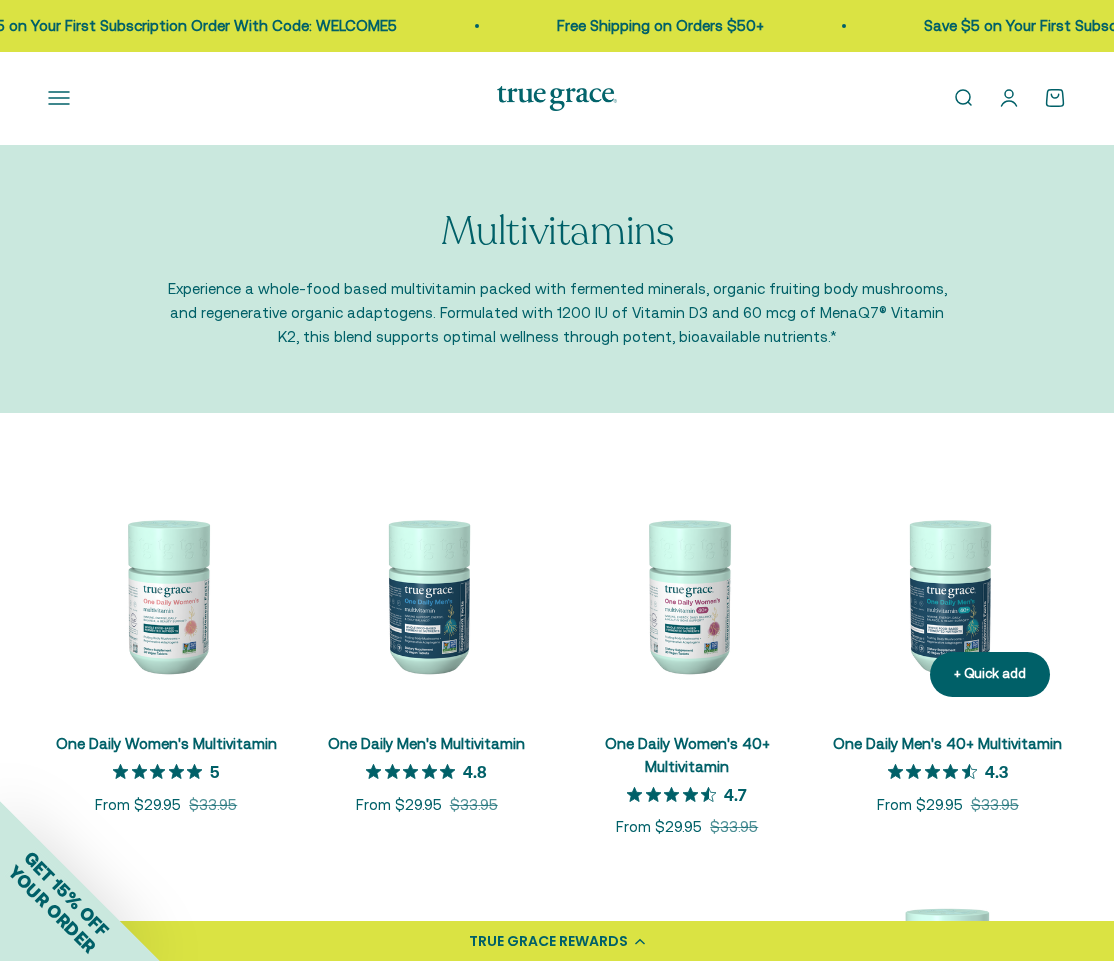 click on "One Daily Men's 40+ Multivitamin" at bounding box center [947, 744] 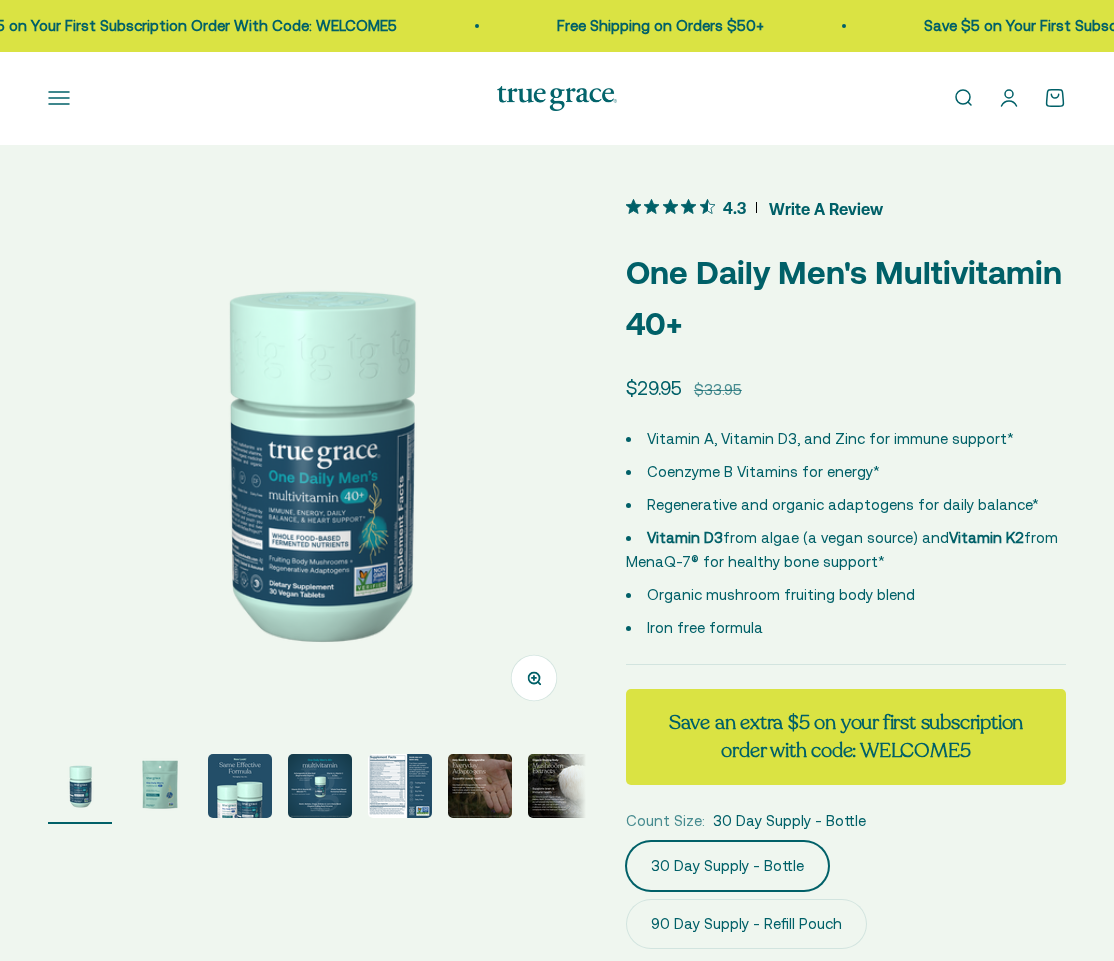 scroll, scrollTop: 0, scrollLeft: 0, axis: both 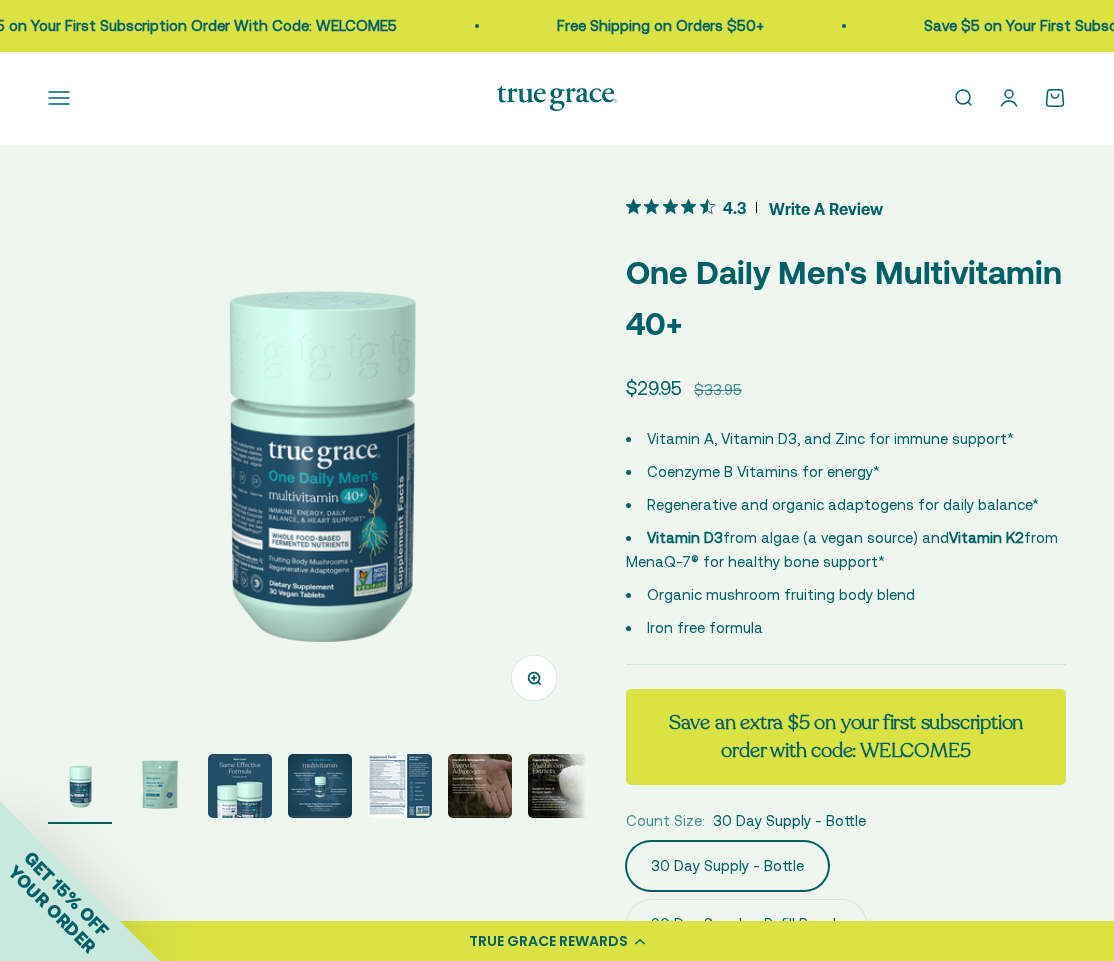 click at bounding box center (320, 786) 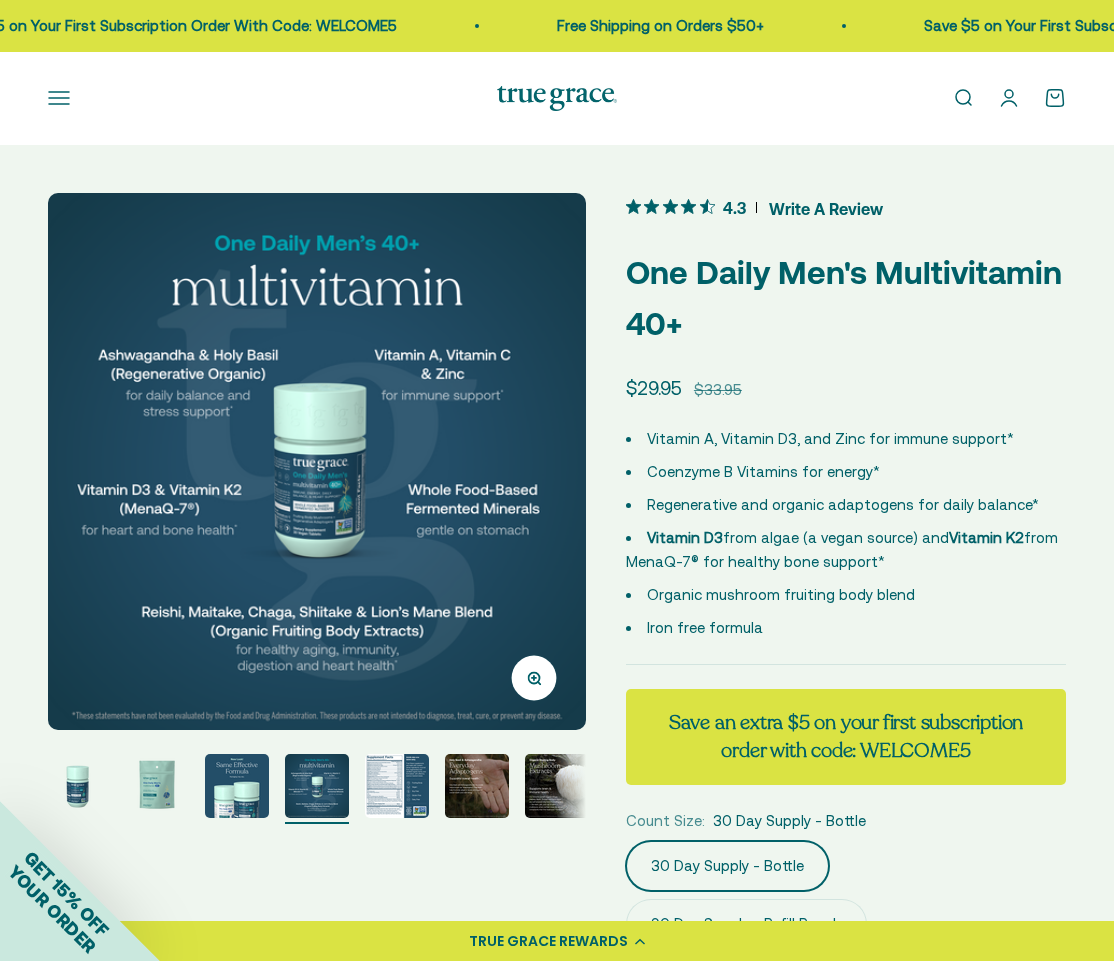 click at bounding box center [397, 786] 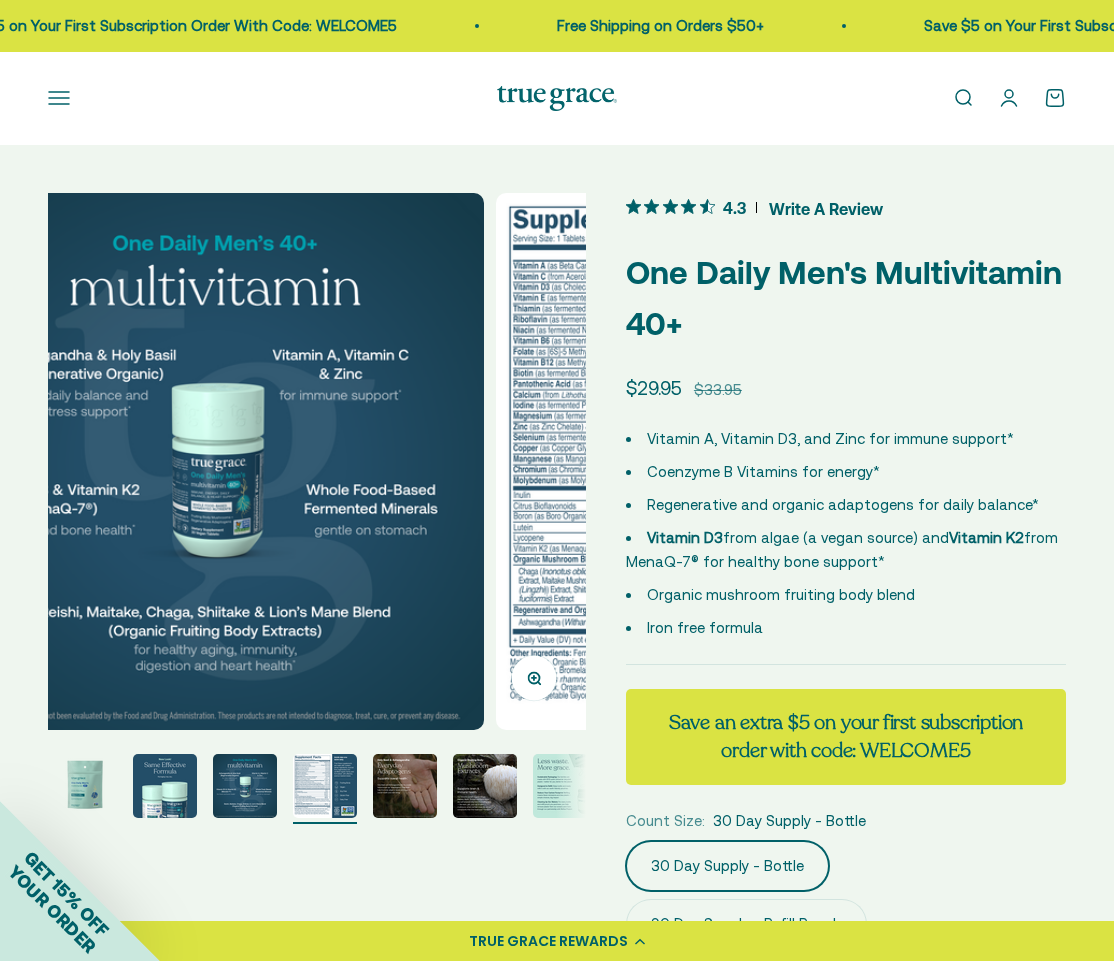 scroll, scrollTop: 0, scrollLeft: 1976, axis: horizontal 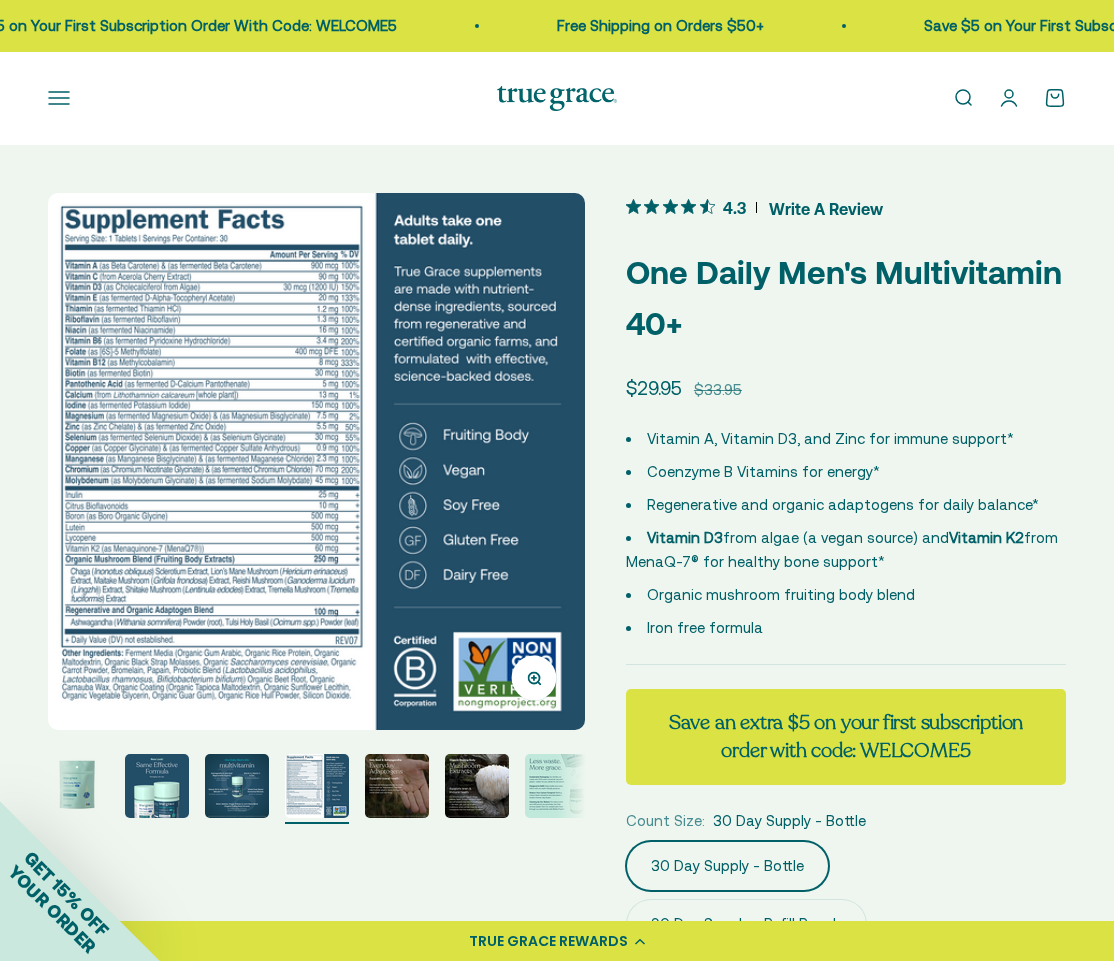 click at bounding box center [317, 789] 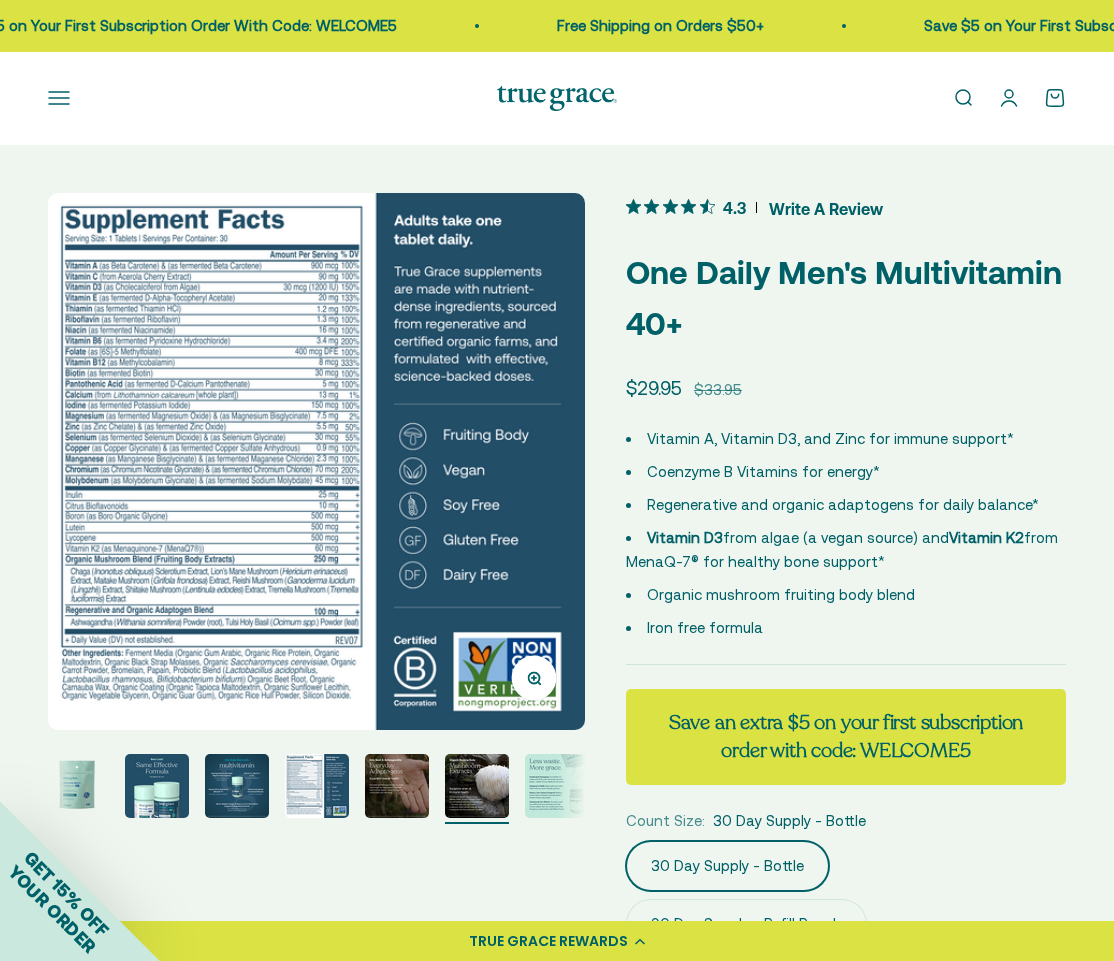 scroll, scrollTop: 0, scrollLeft: 2501, axis: horizontal 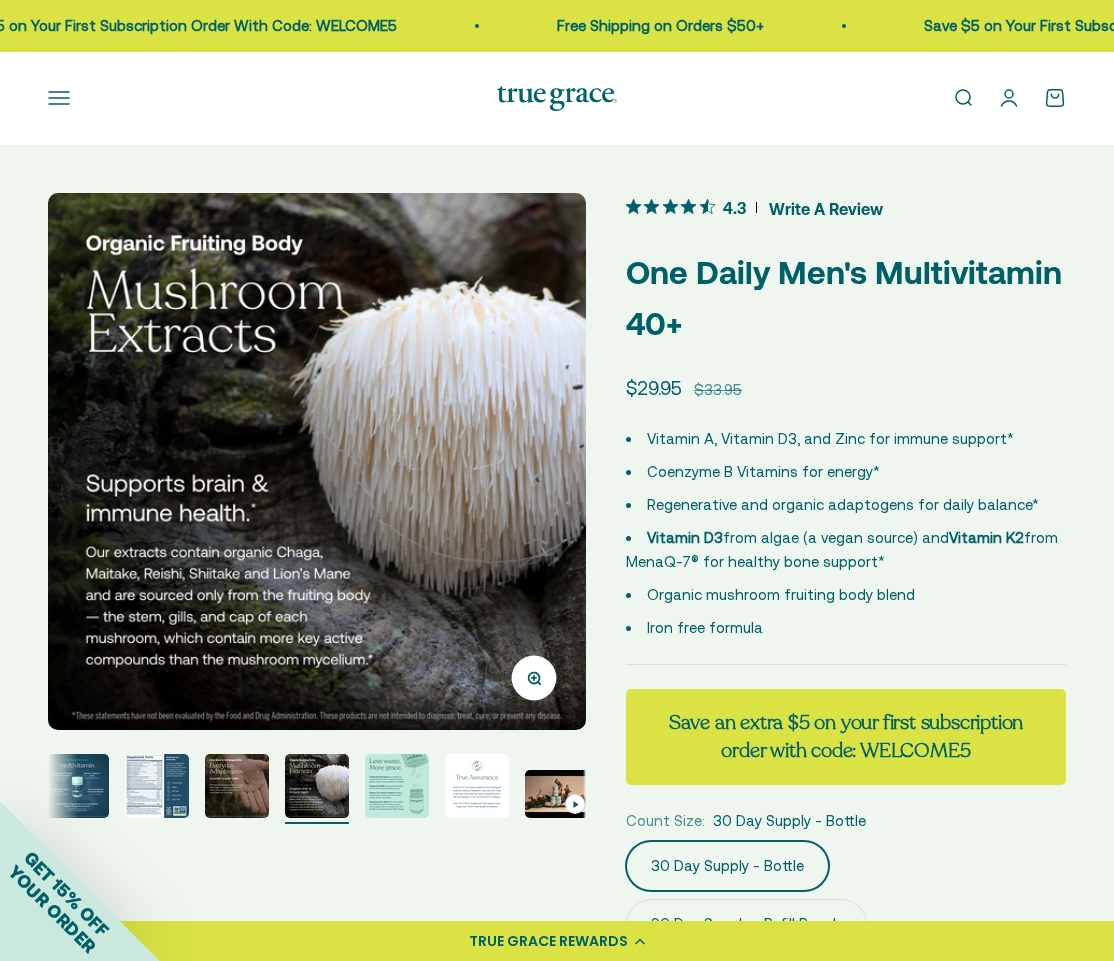 click at bounding box center (397, 786) 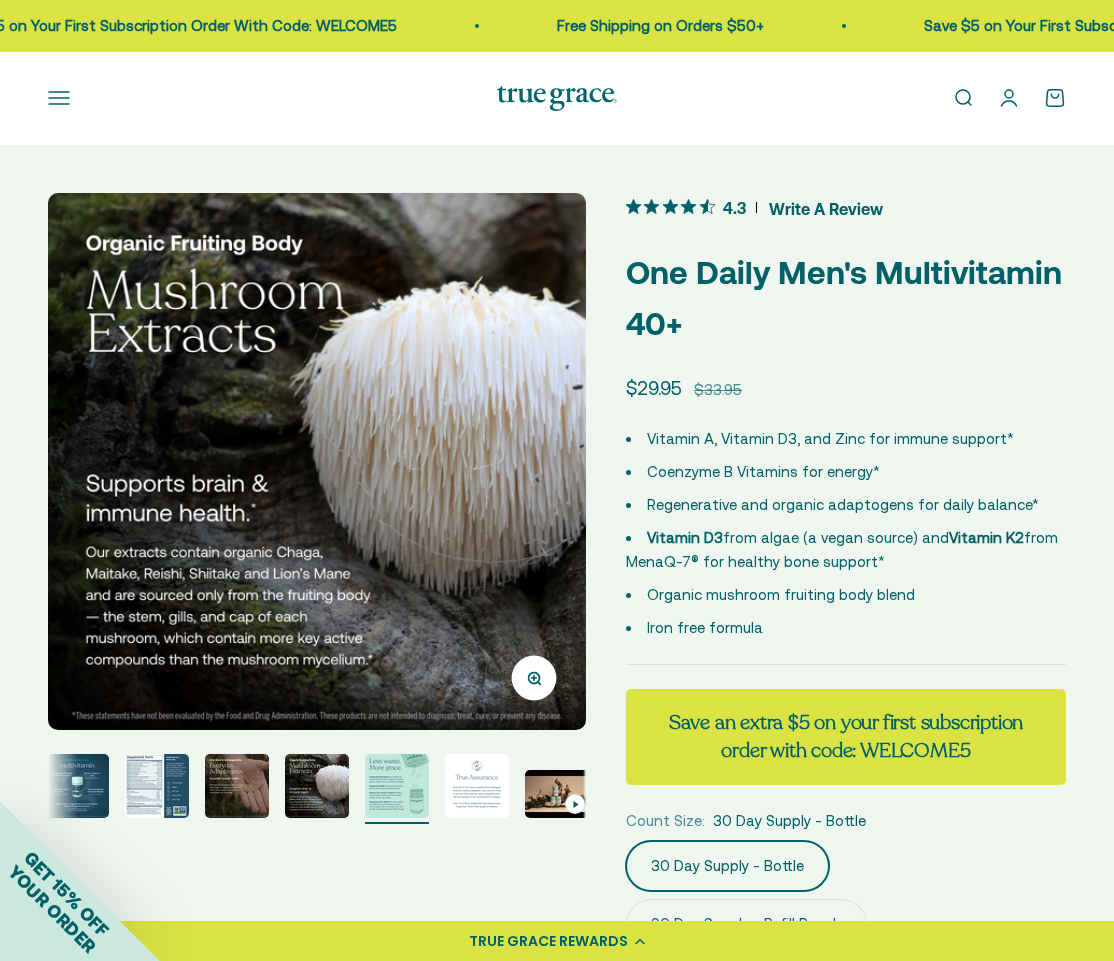 scroll, scrollTop: 0, scrollLeft: 3664, axis: horizontal 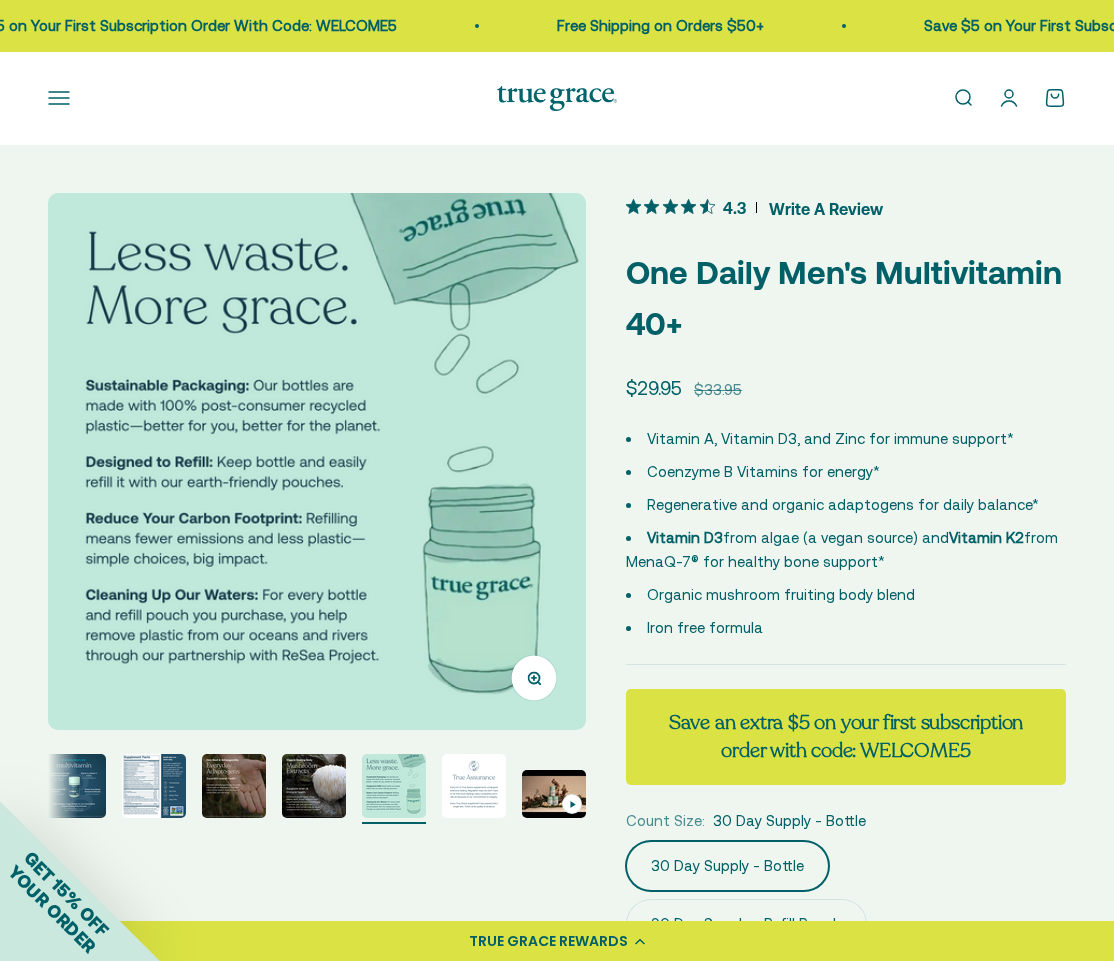 click at bounding box center (474, 786) 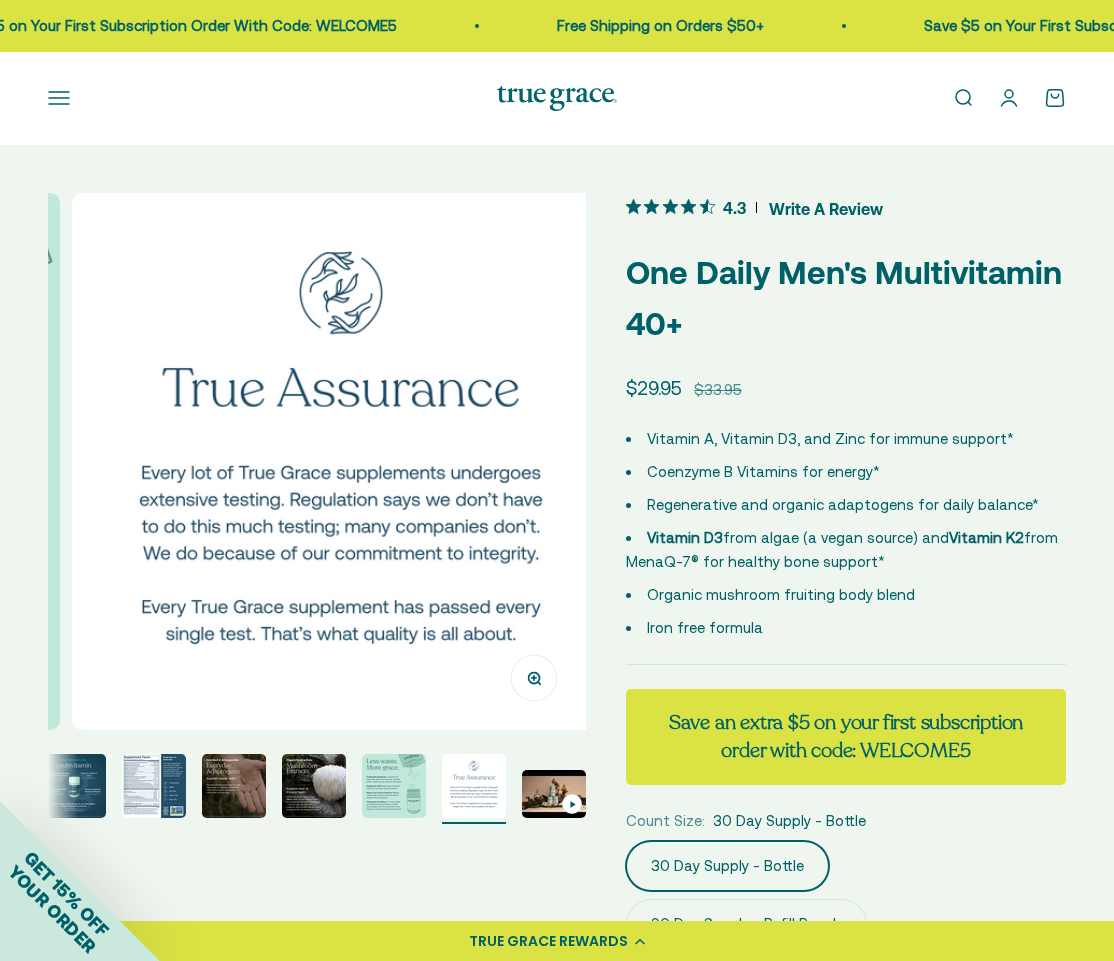 scroll, scrollTop: 0, scrollLeft: 4399, axis: horizontal 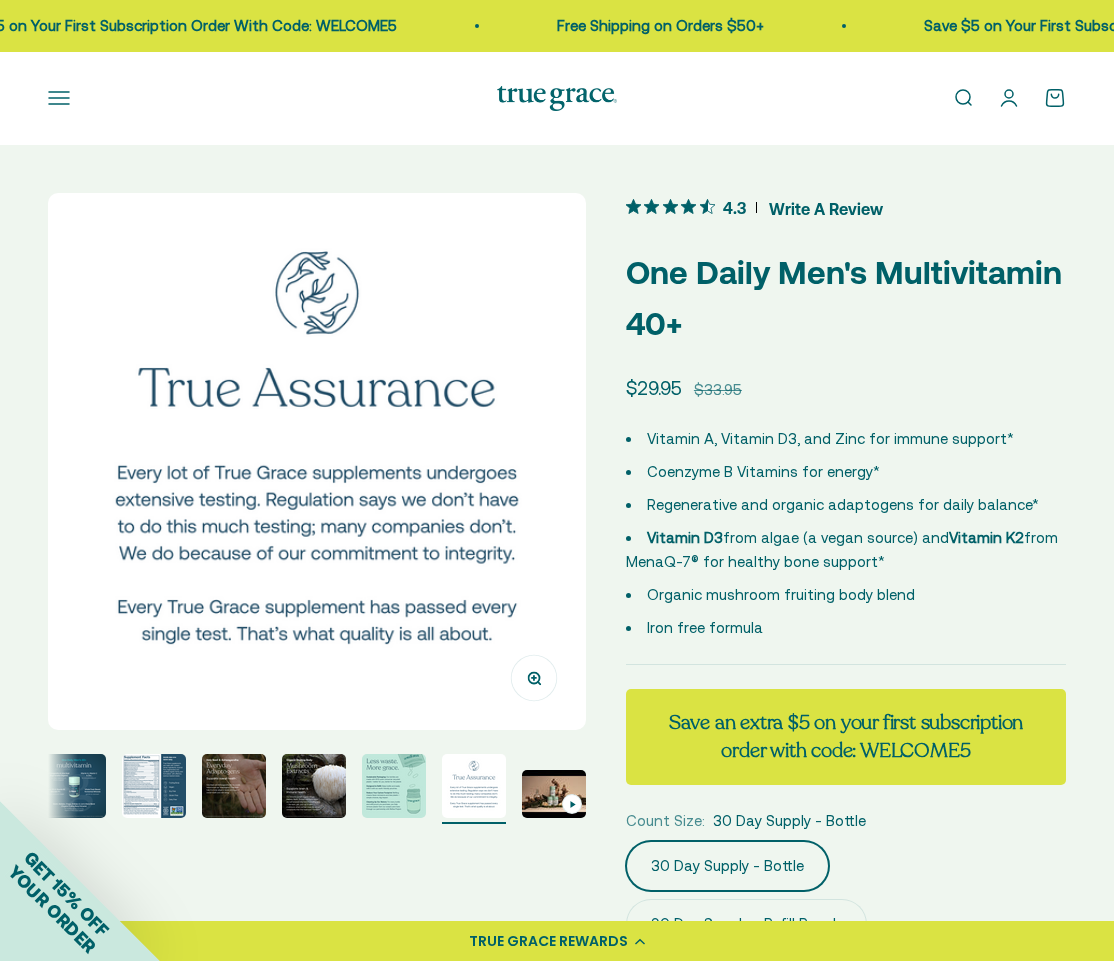 click at bounding box center (554, 794) 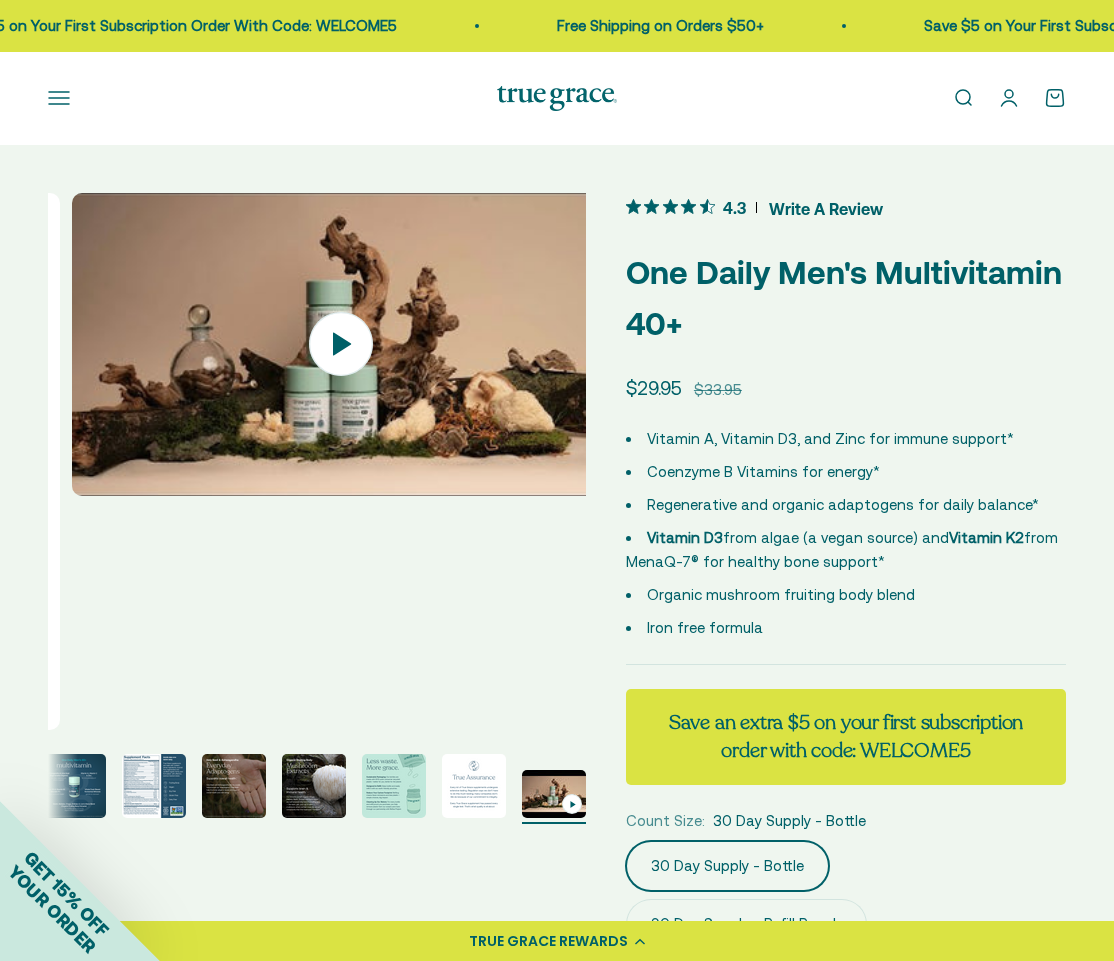 scroll, scrollTop: 0, scrollLeft: 4949, axis: horizontal 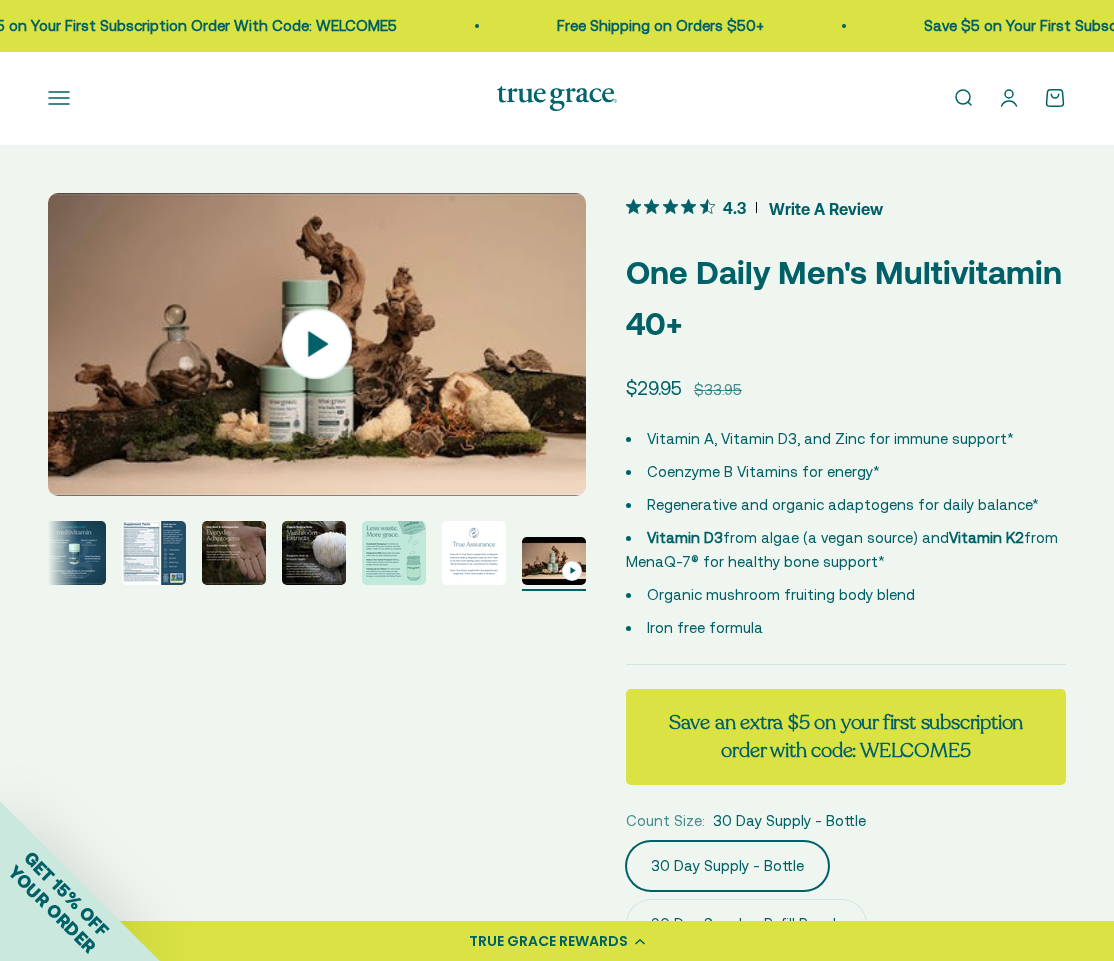 click 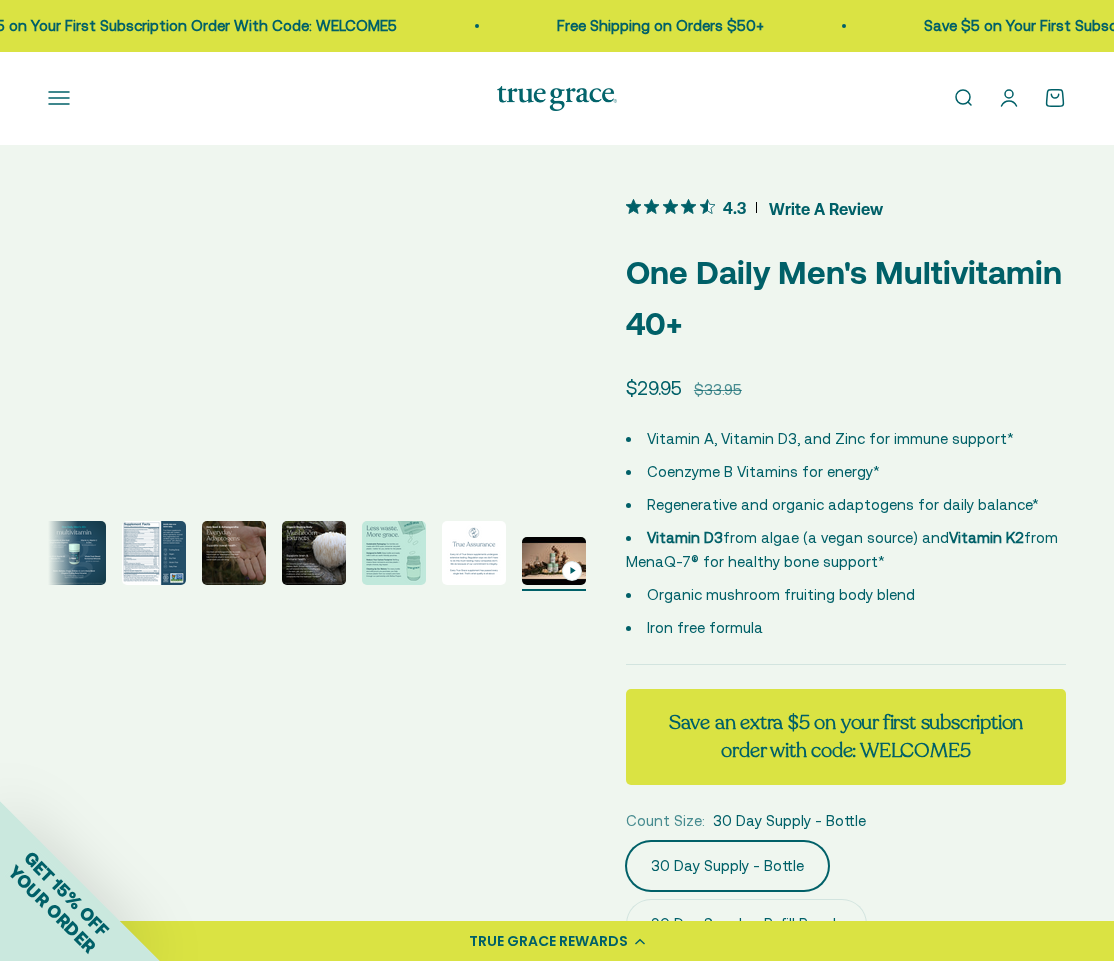 click at bounding box center [74, 553] 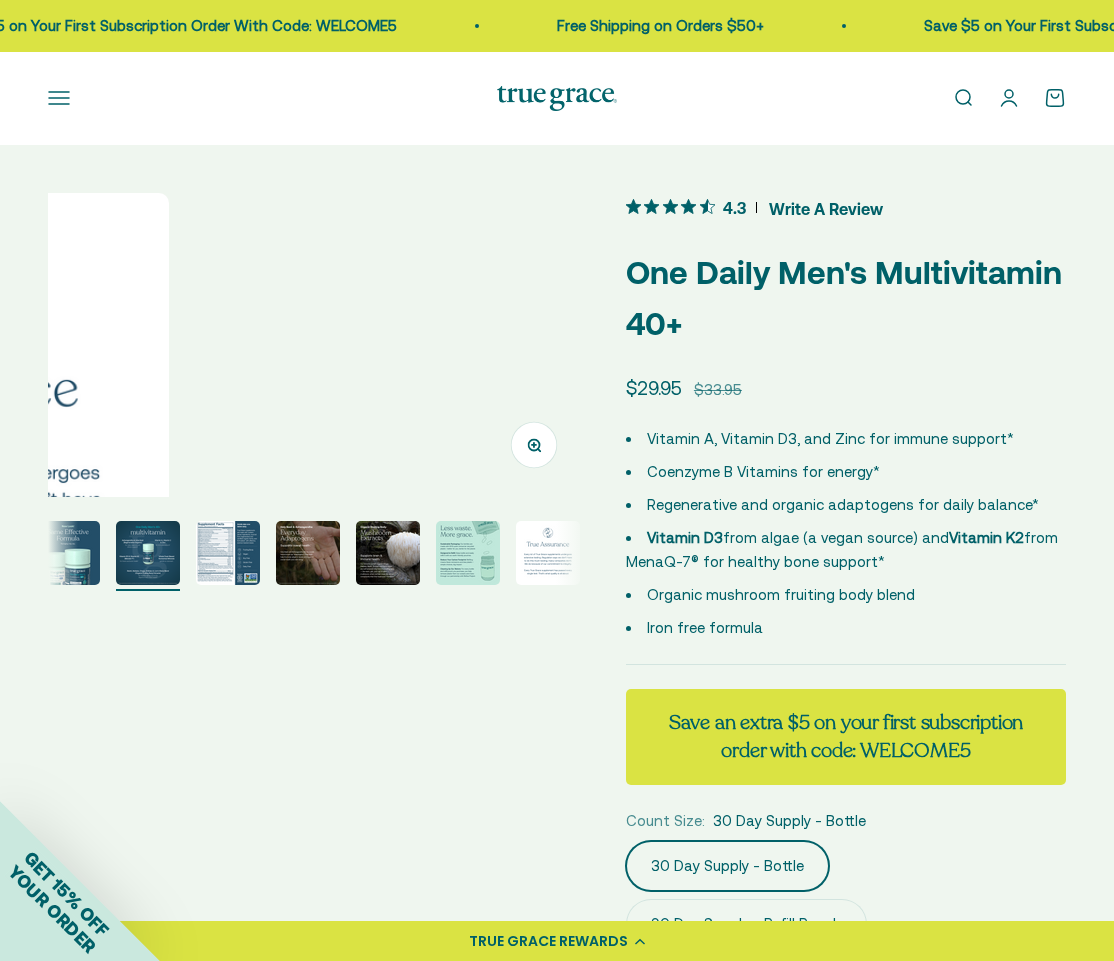 scroll, scrollTop: 0, scrollLeft: 4563, axis: horizontal 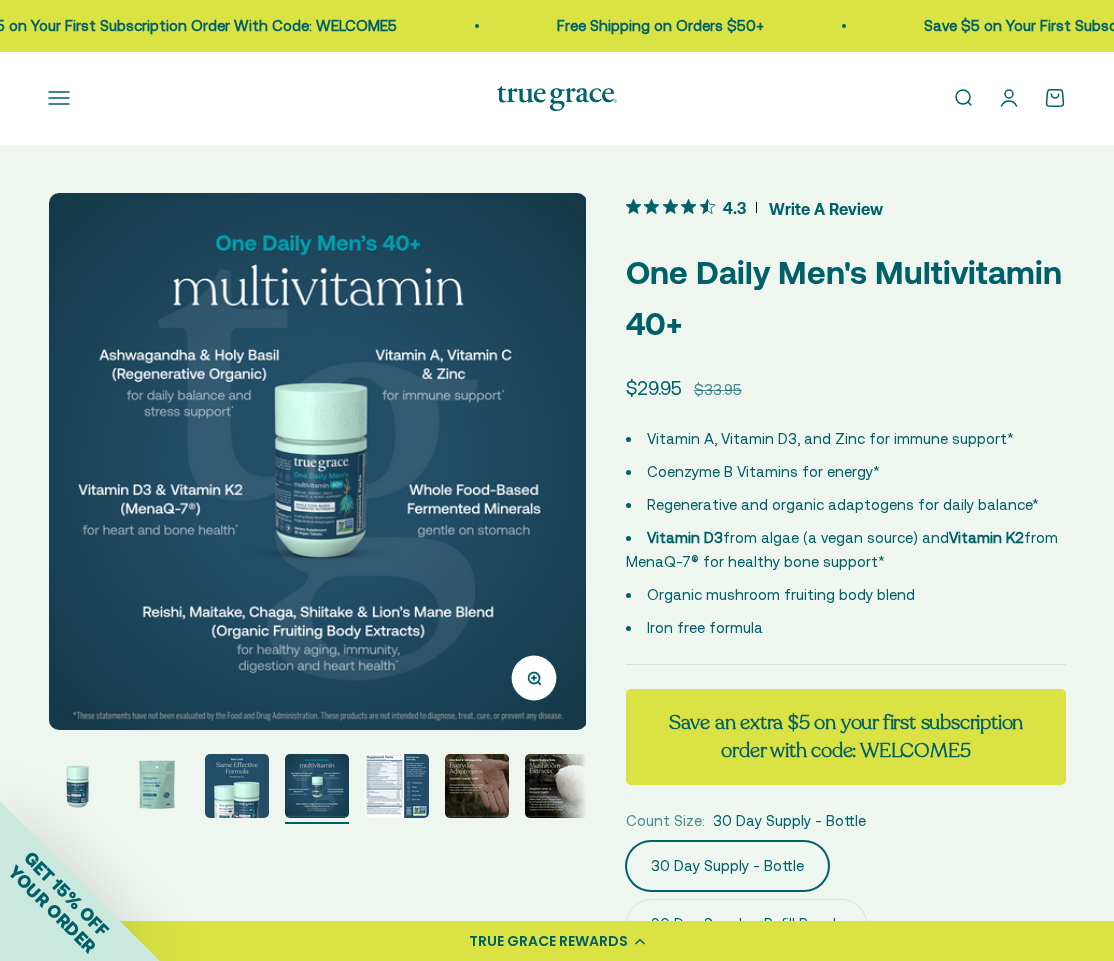 click at bounding box center [157, 786] 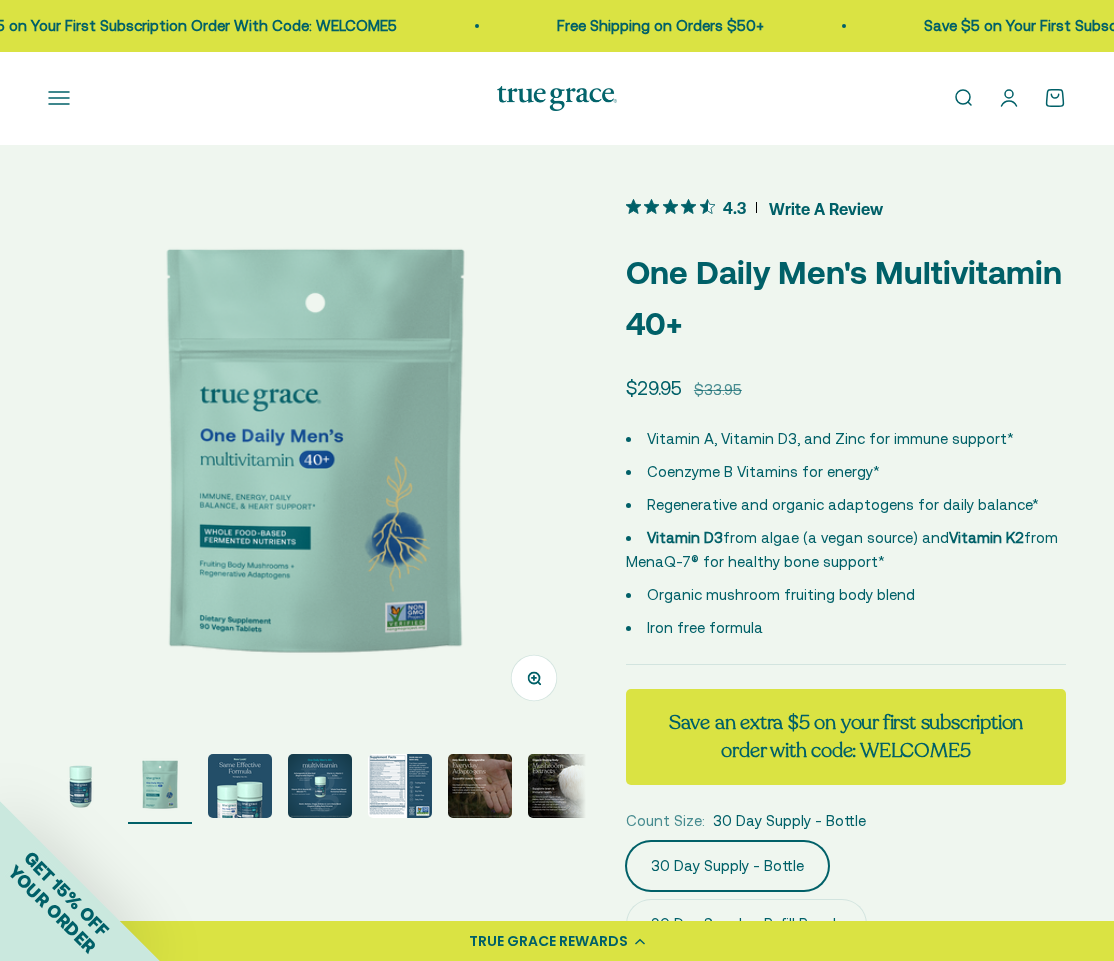 scroll, scrollTop: 0, scrollLeft: 550, axis: horizontal 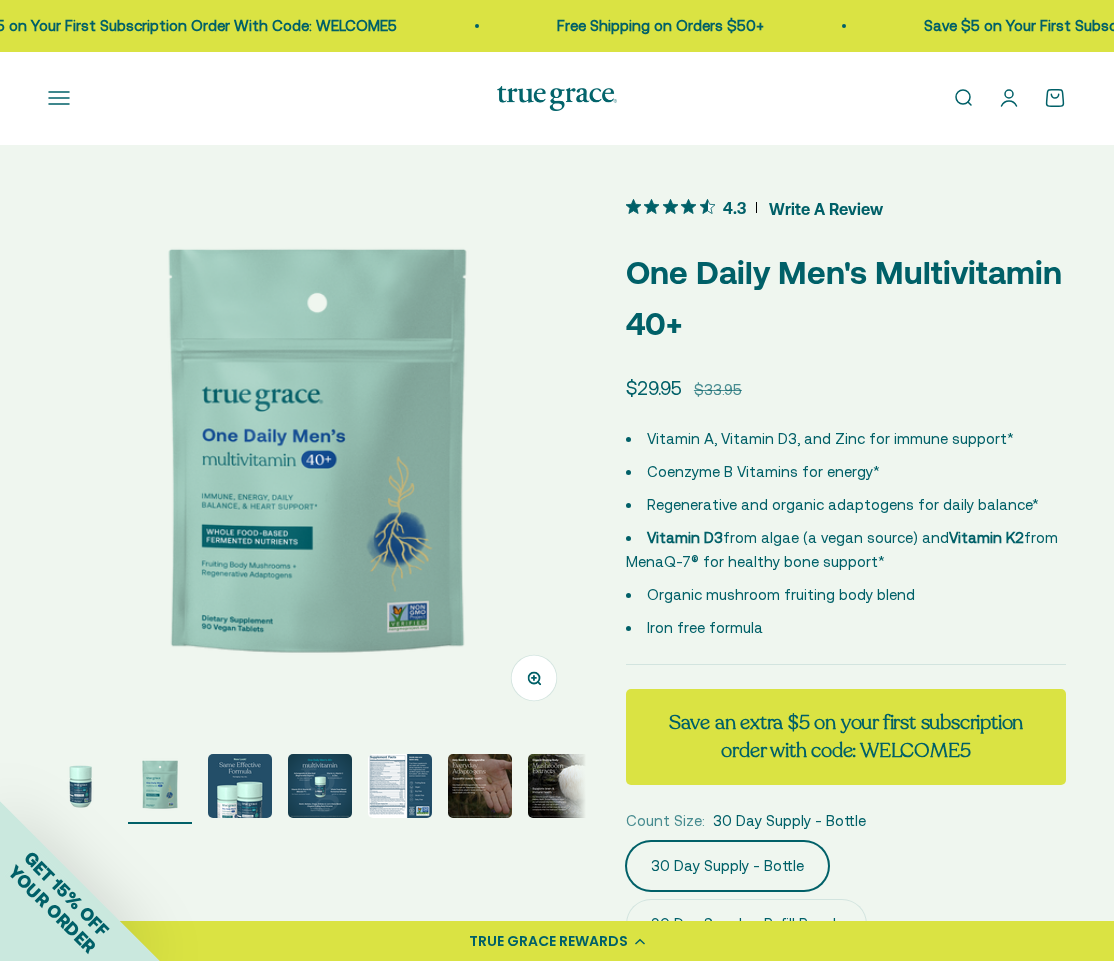 drag, startPoint x: 89, startPoint y: 779, endPoint x: 77, endPoint y: 787, distance: 14.422205 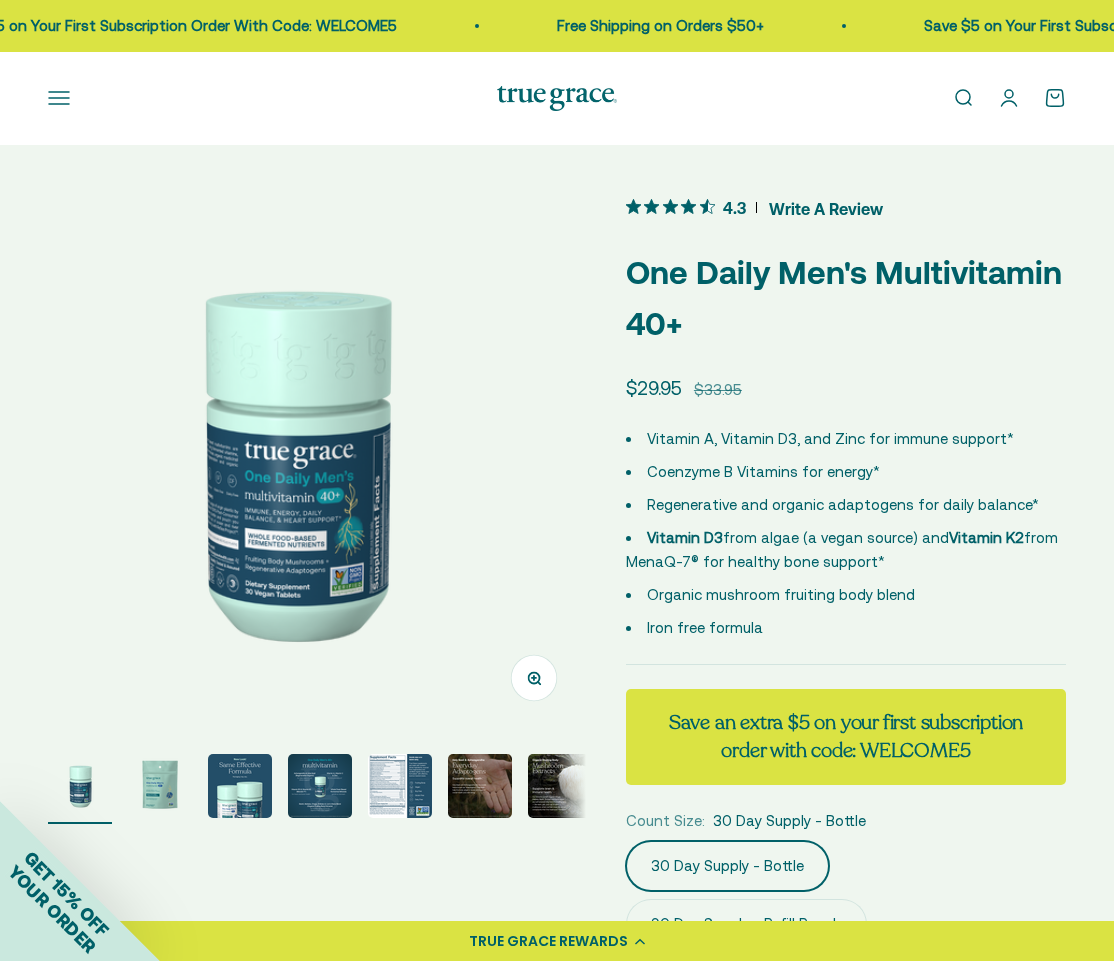 scroll, scrollTop: 0, scrollLeft: 0, axis: both 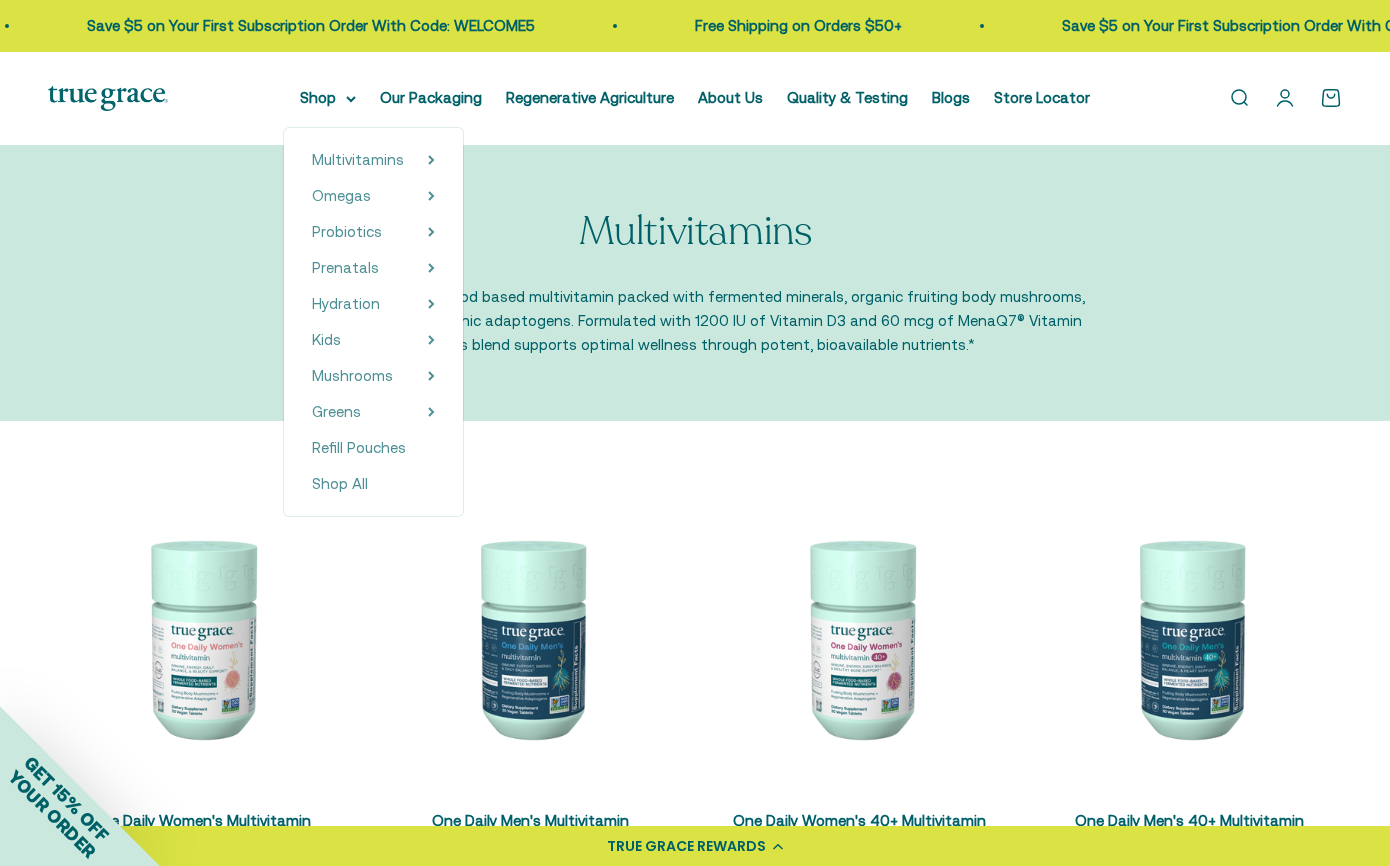 click at bounding box center (108, 98) 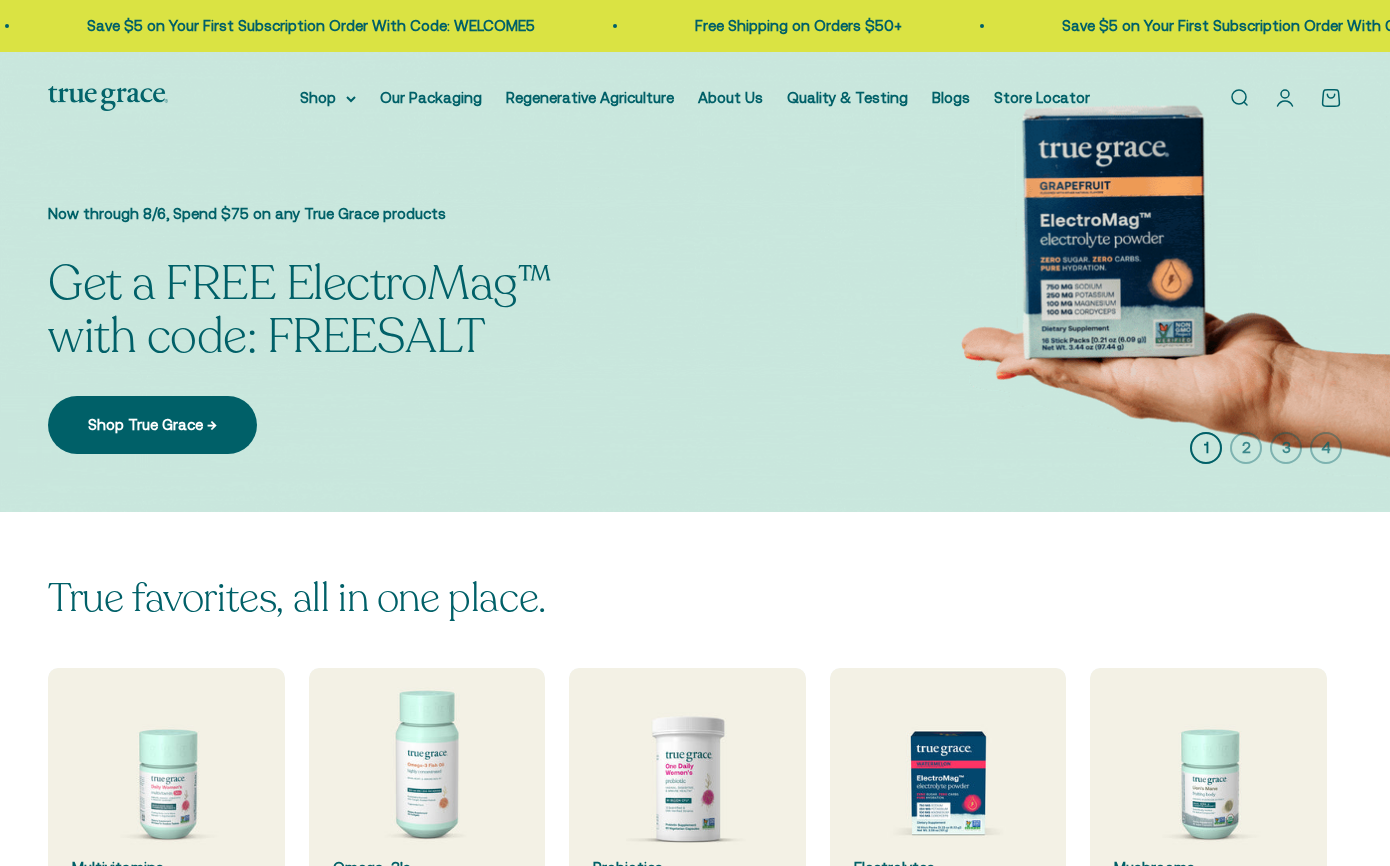 scroll, scrollTop: 0, scrollLeft: 0, axis: both 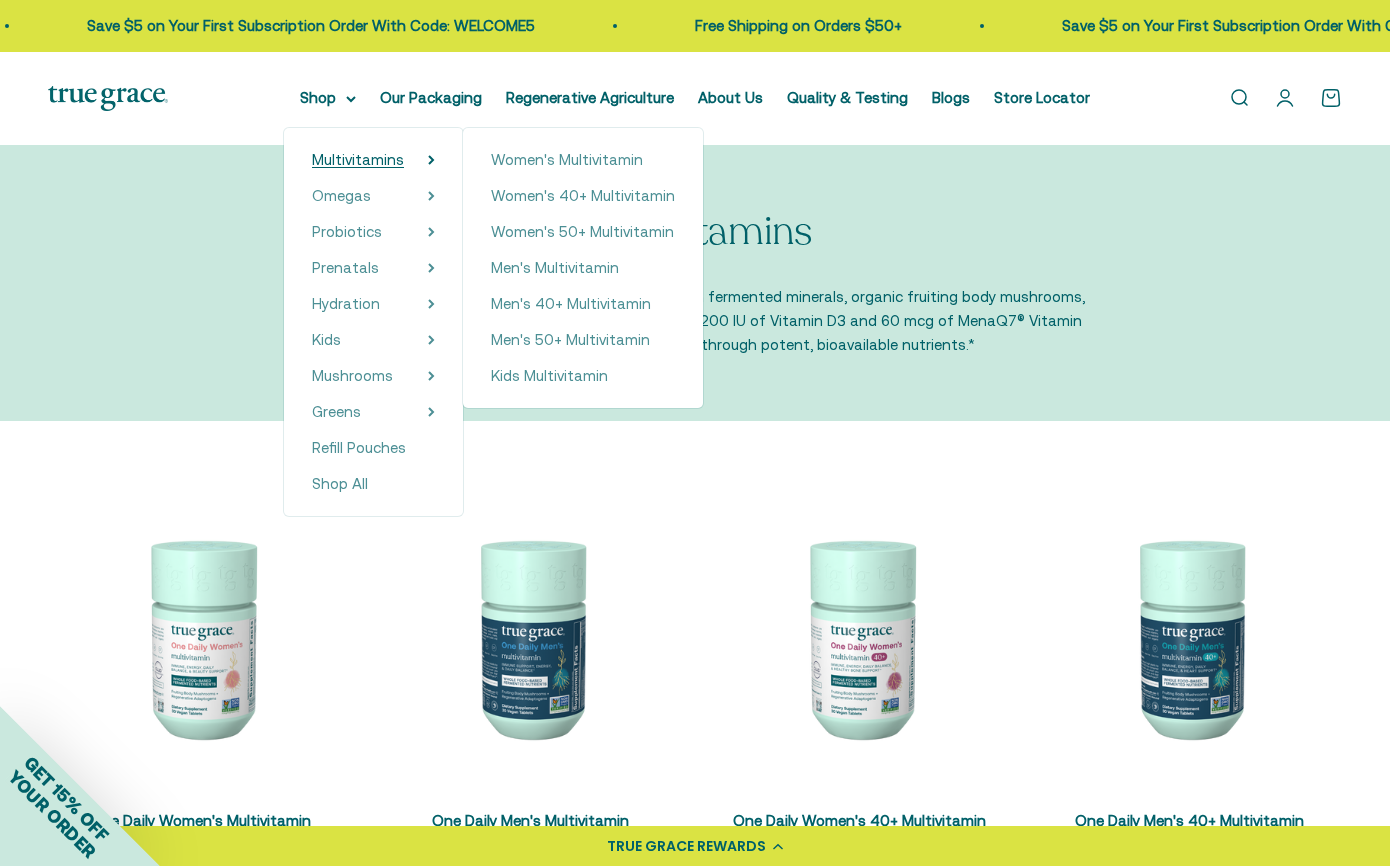 click on "Multivitamins" at bounding box center [358, 159] 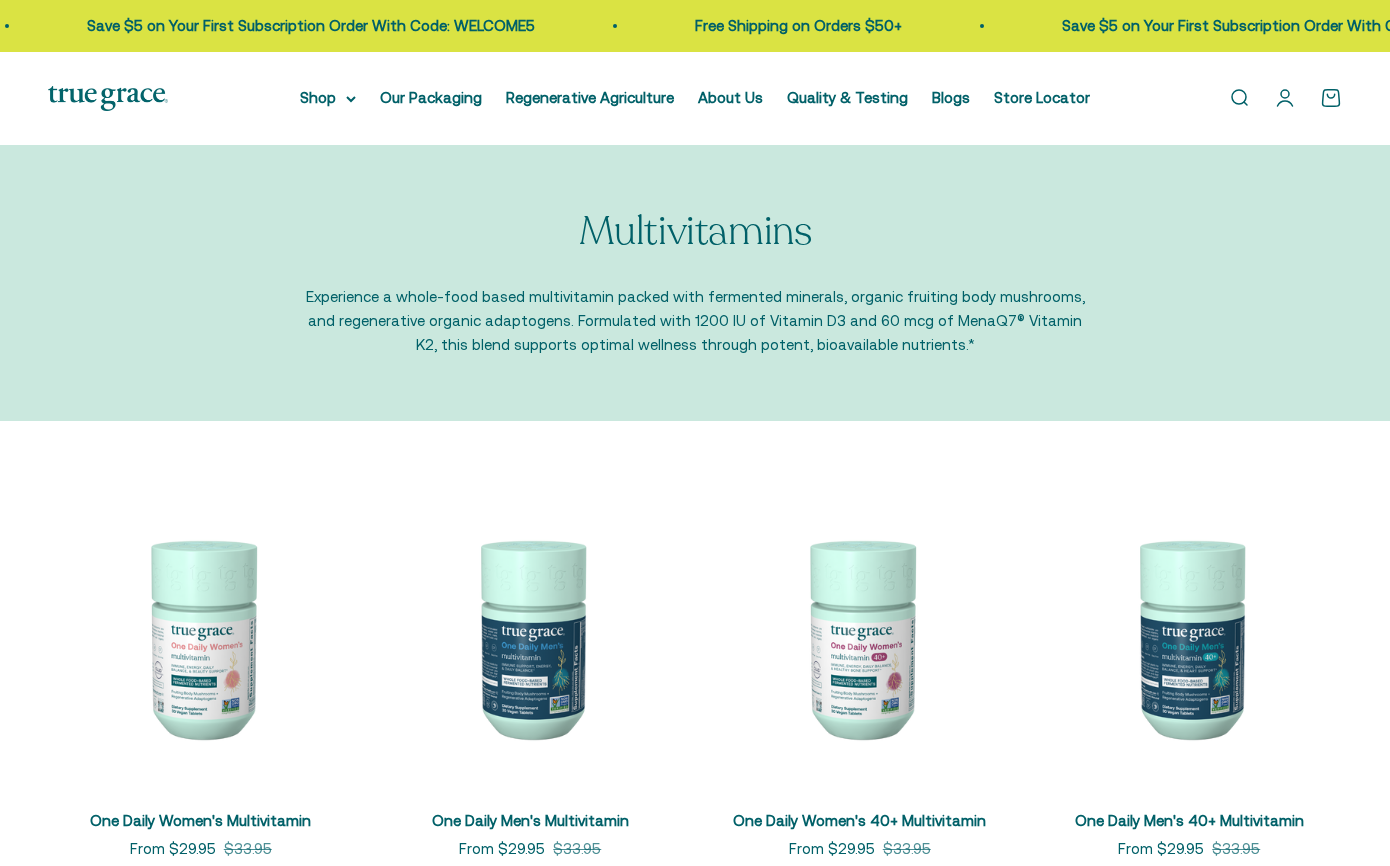 scroll, scrollTop: 0, scrollLeft: 0, axis: both 